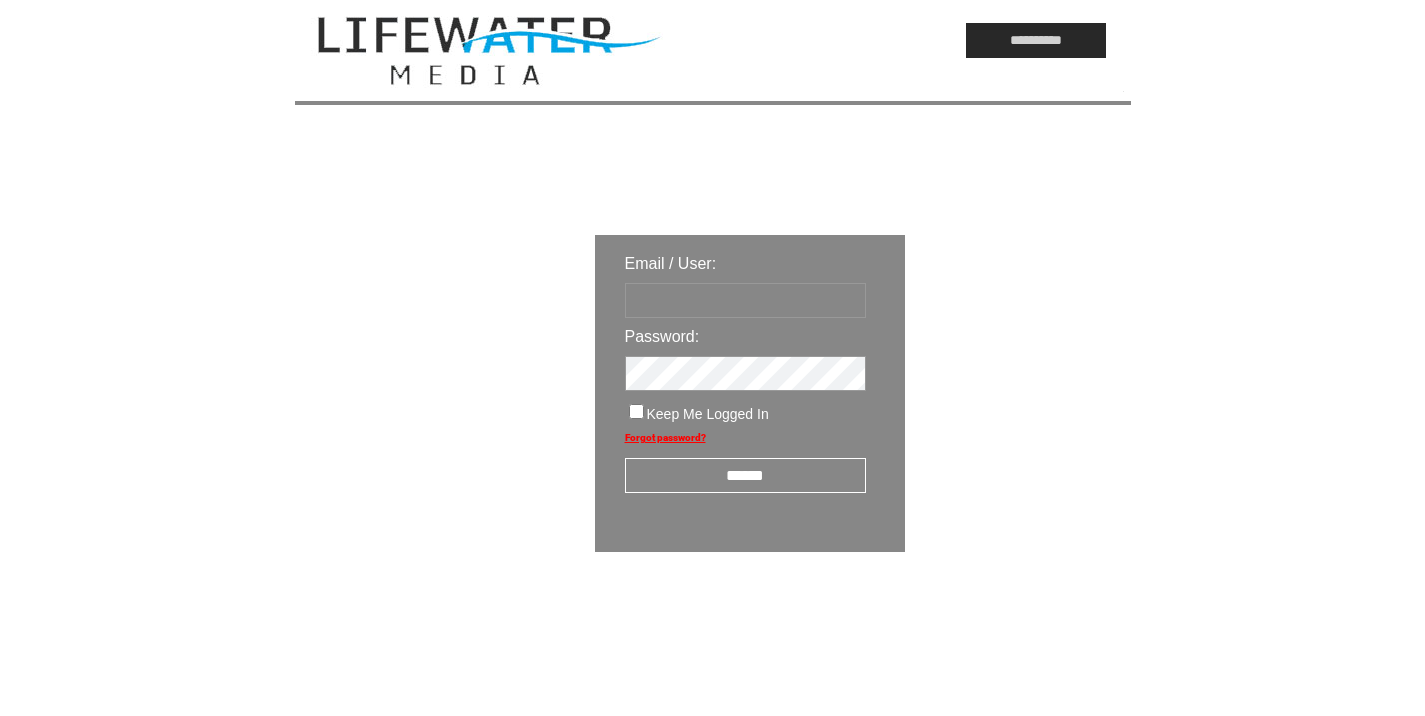 scroll, scrollTop: 0, scrollLeft: 0, axis: both 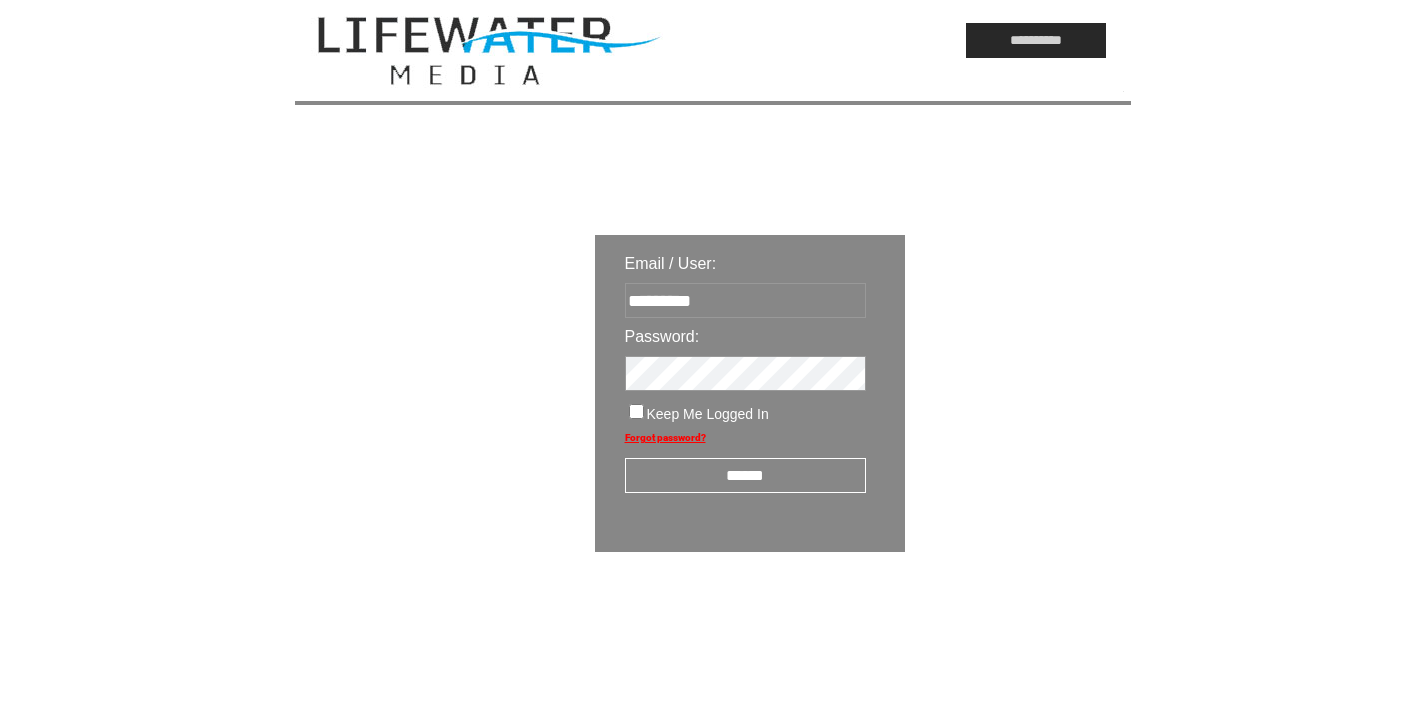 click on "******" at bounding box center (745, 475) 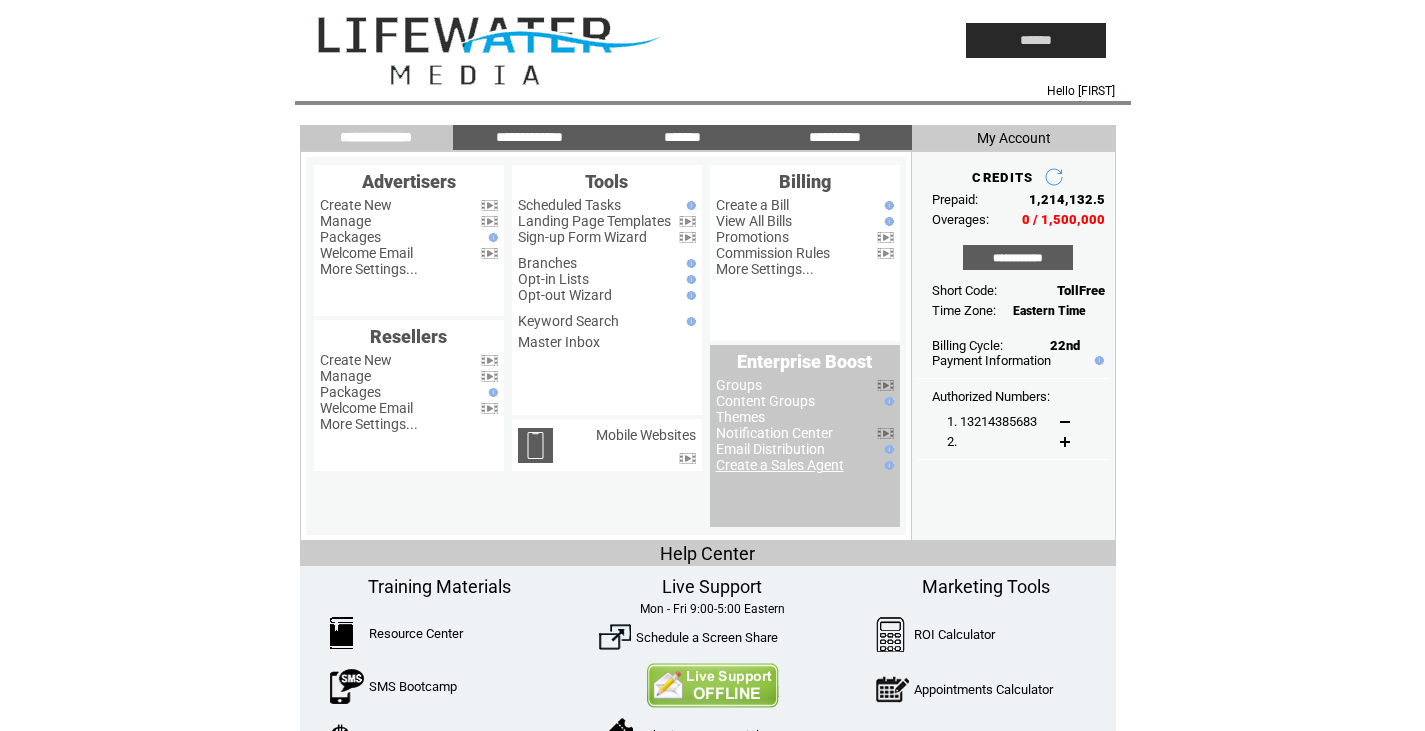 scroll, scrollTop: 0, scrollLeft: 0, axis: both 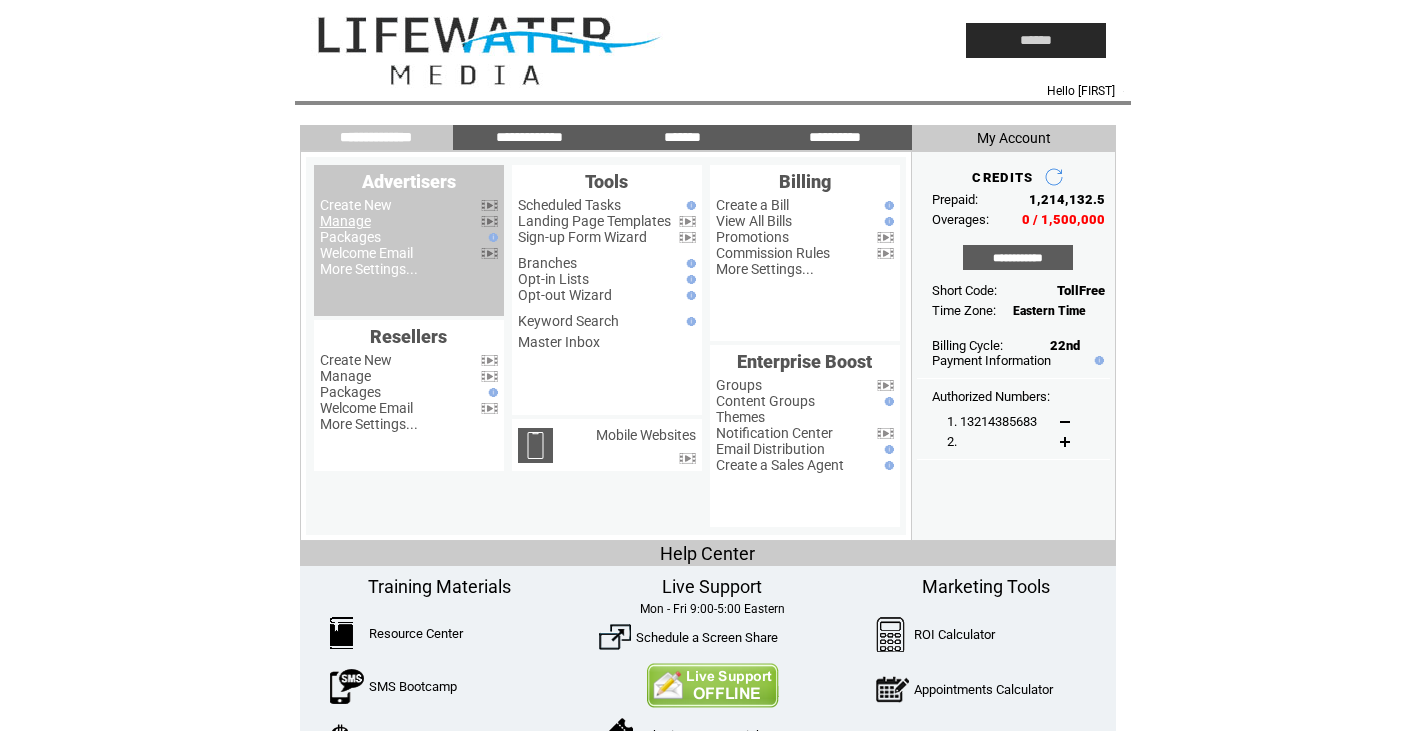 click on "Manage" at bounding box center [345, 221] 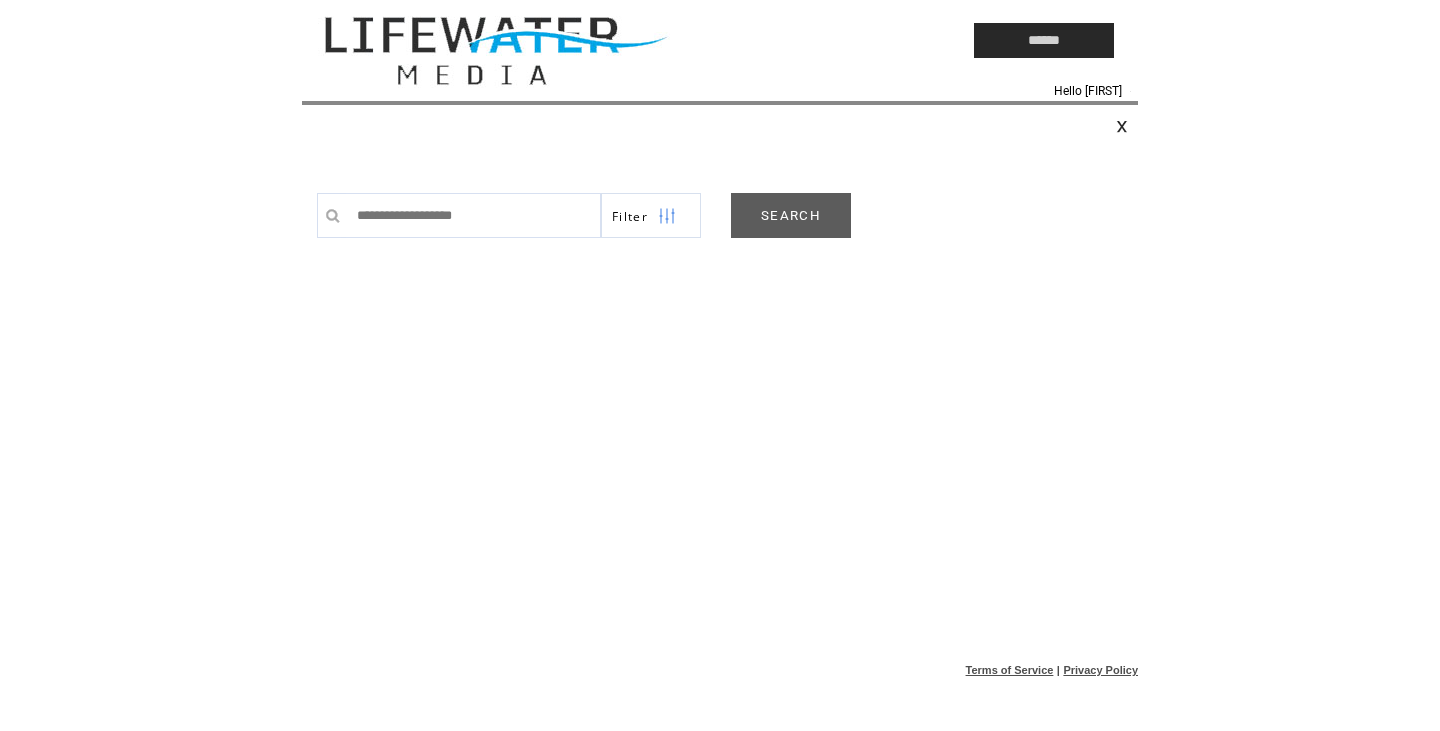 scroll, scrollTop: 0, scrollLeft: 0, axis: both 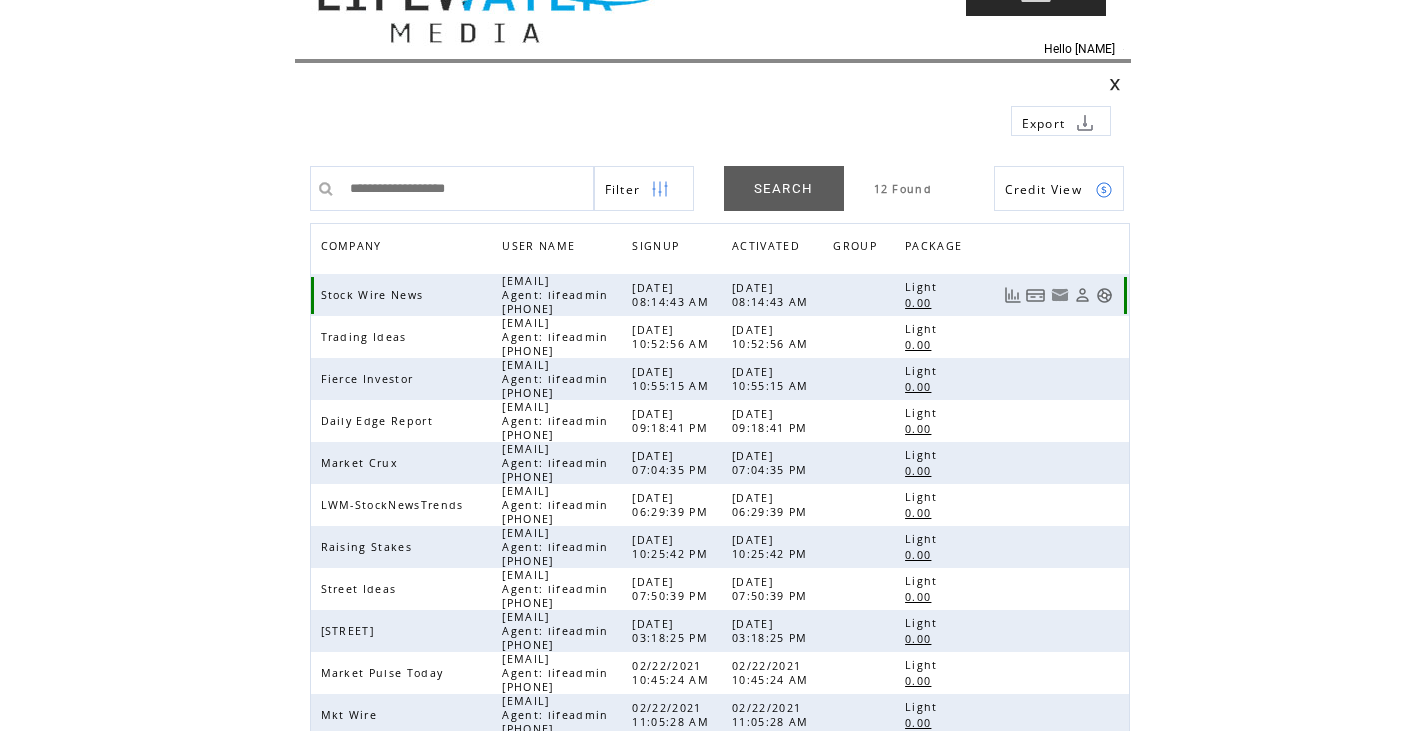 click at bounding box center (1104, 295) 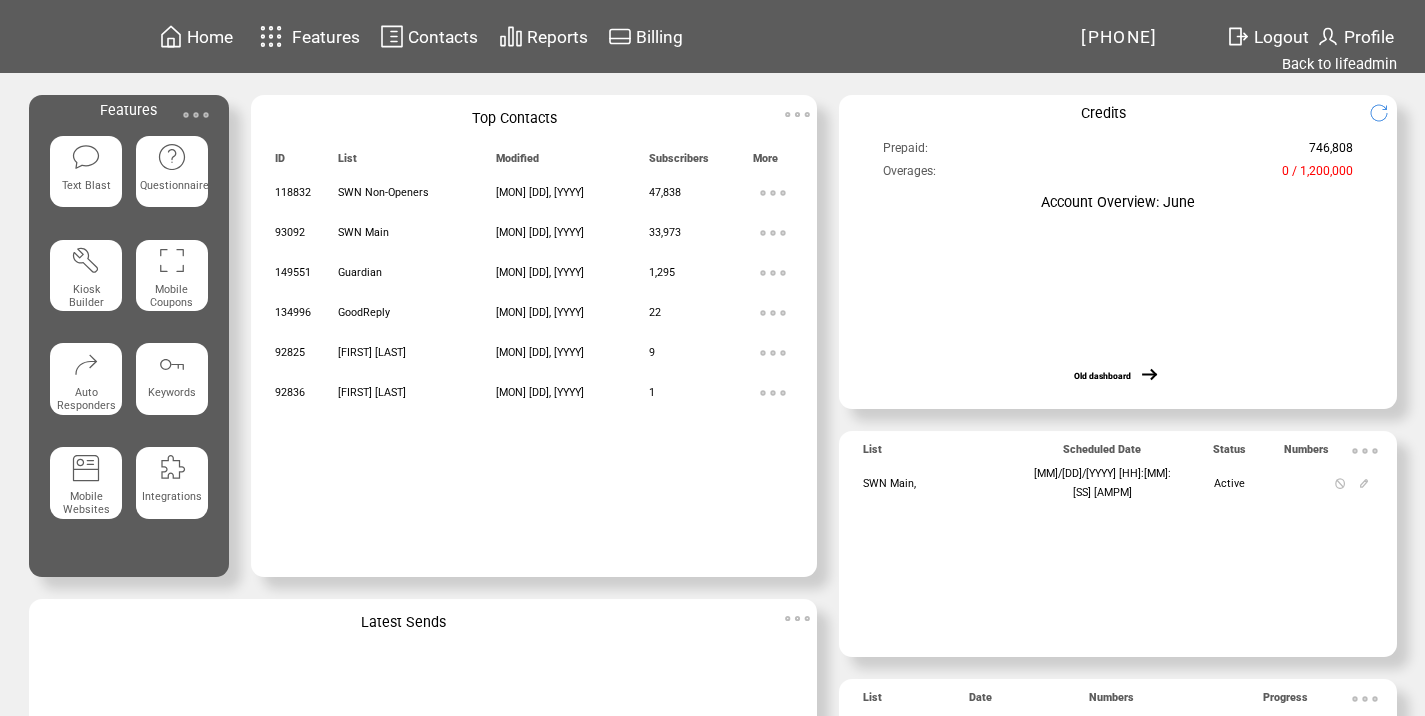 scroll, scrollTop: 0, scrollLeft: 0, axis: both 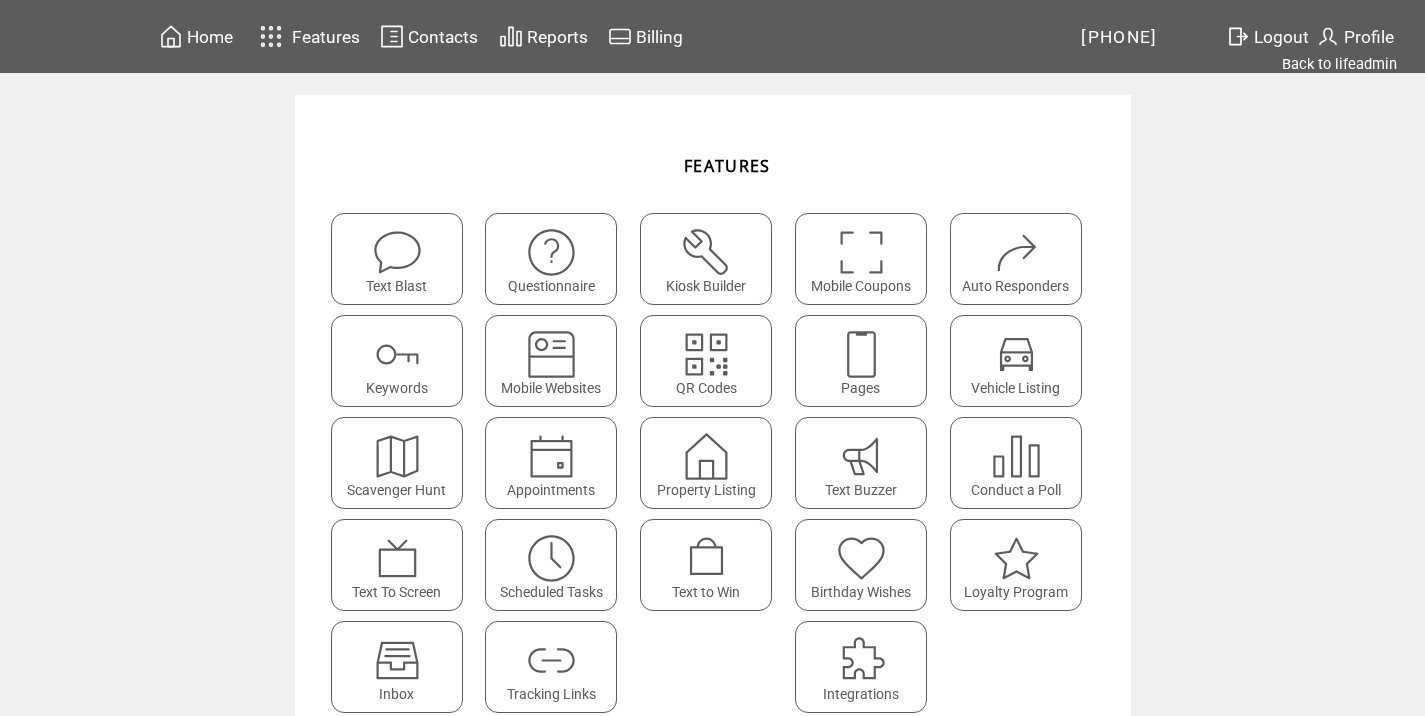click at bounding box center [551, 558] 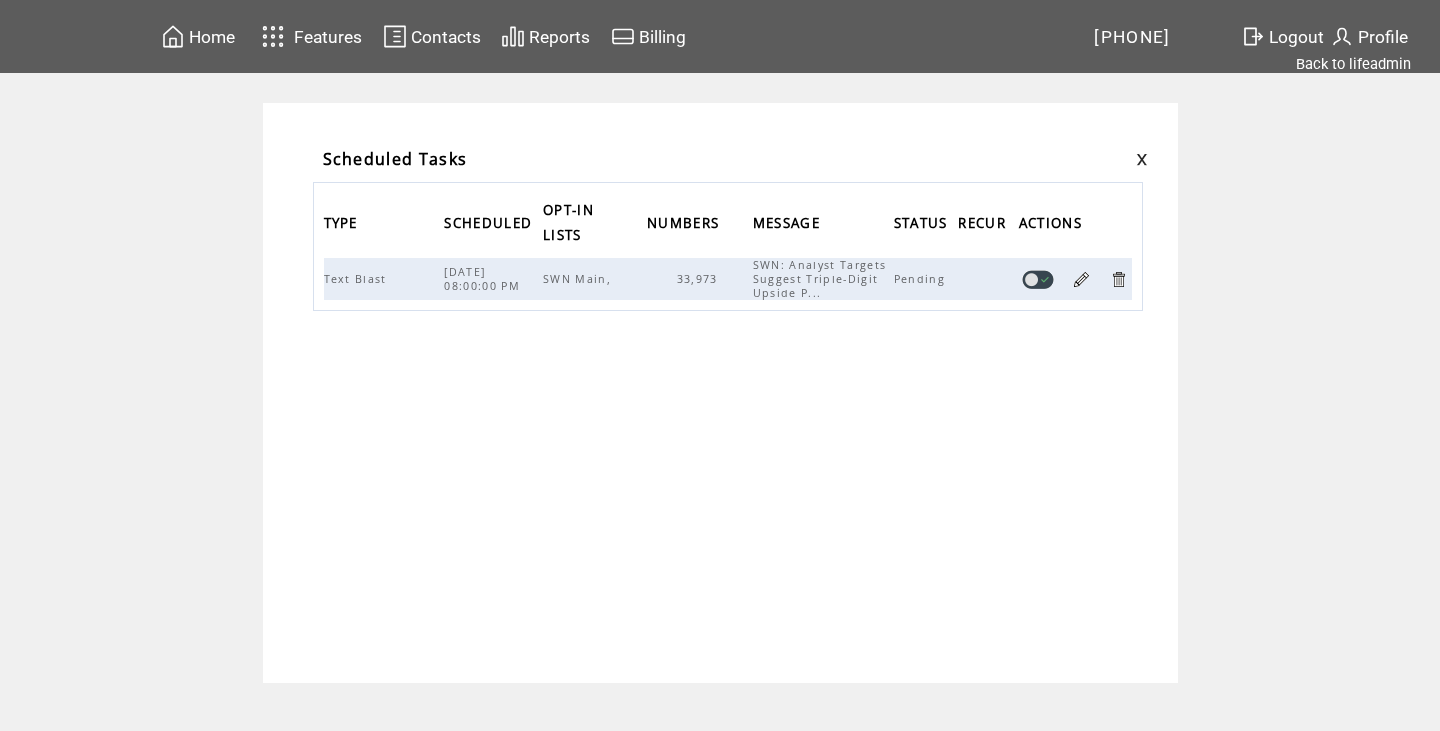 scroll, scrollTop: 0, scrollLeft: 0, axis: both 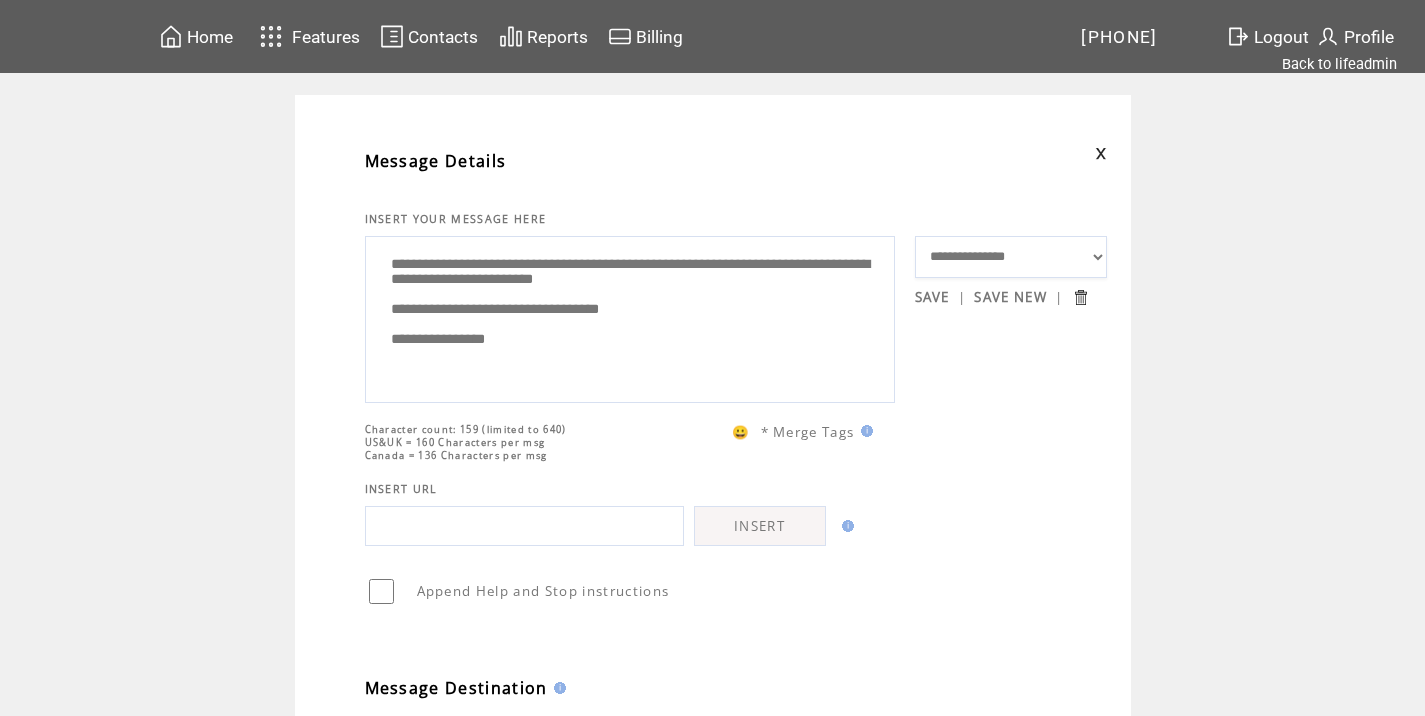 drag, startPoint x: 602, startPoint y: 374, endPoint x: 318, endPoint y: 264, distance: 304.5587 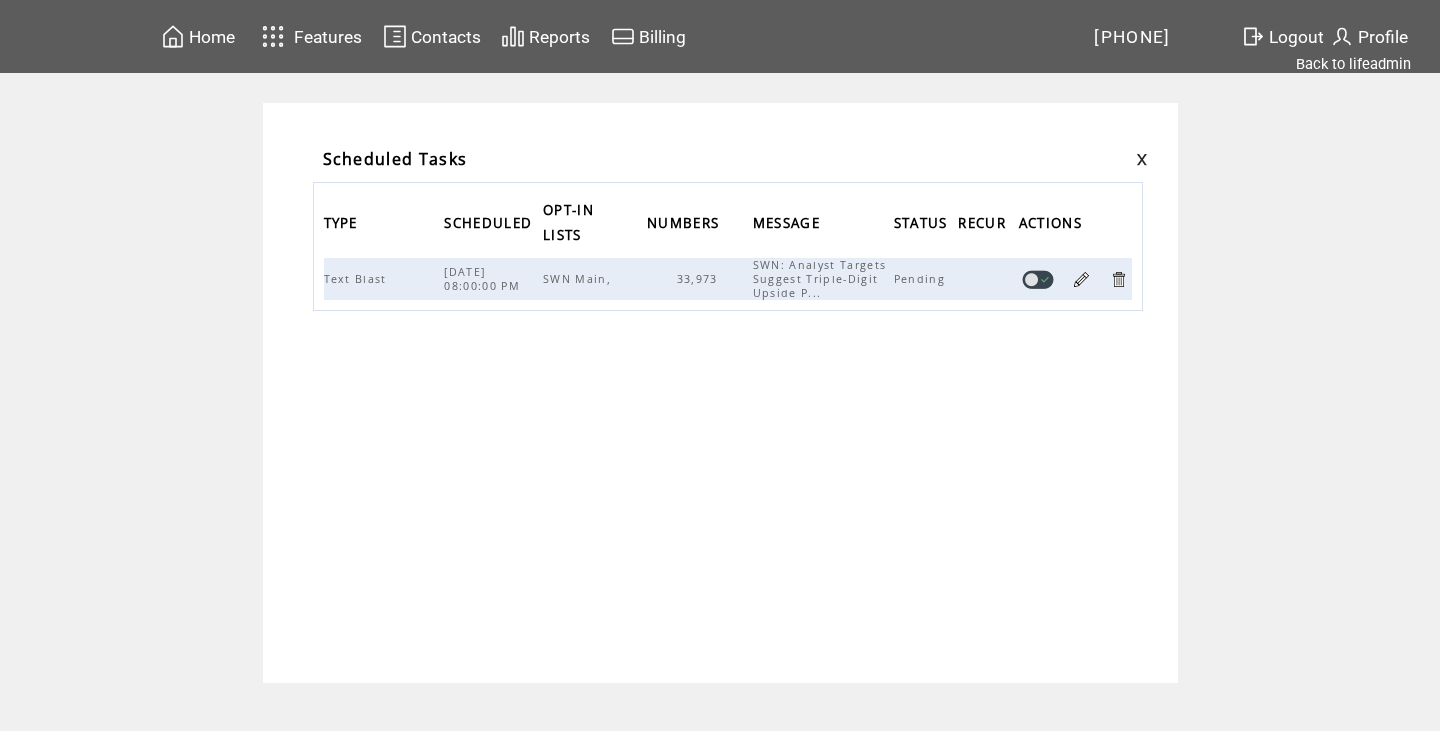 scroll, scrollTop: 0, scrollLeft: 0, axis: both 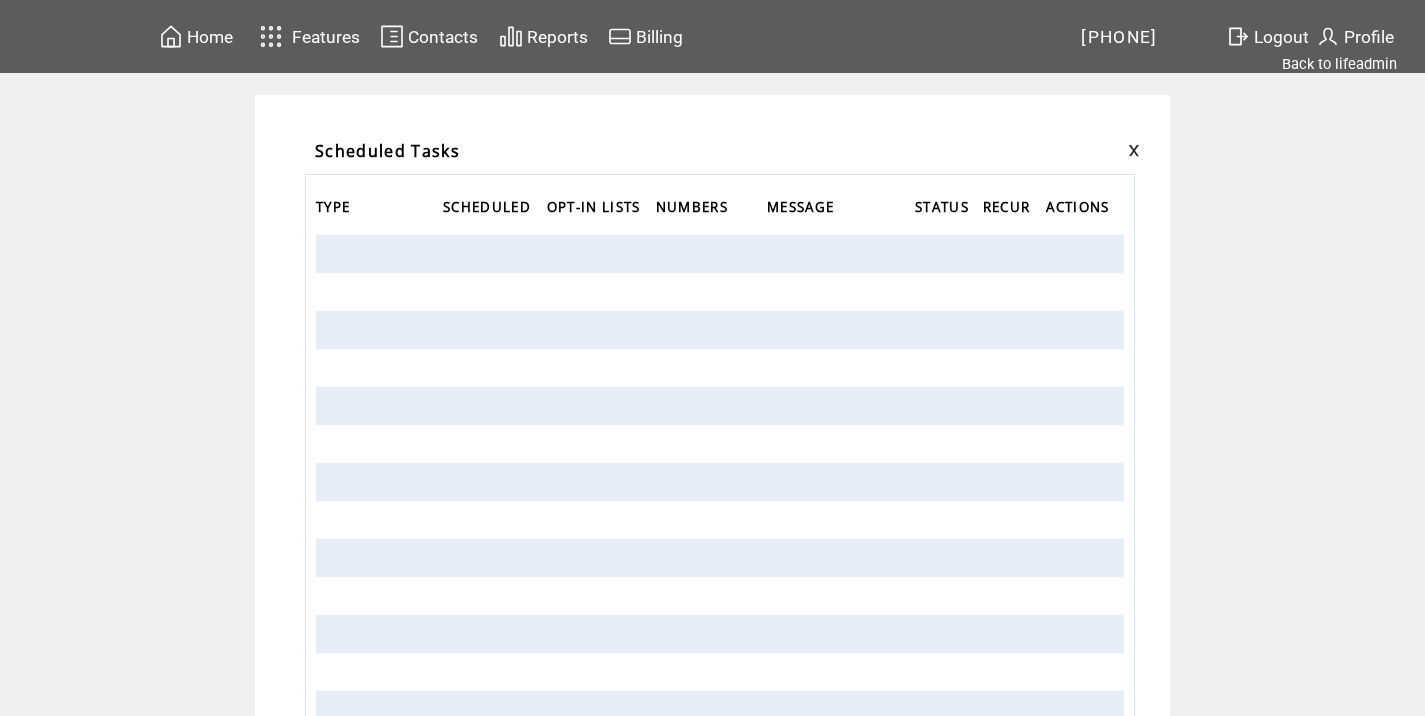 click at bounding box center [1134, 150] 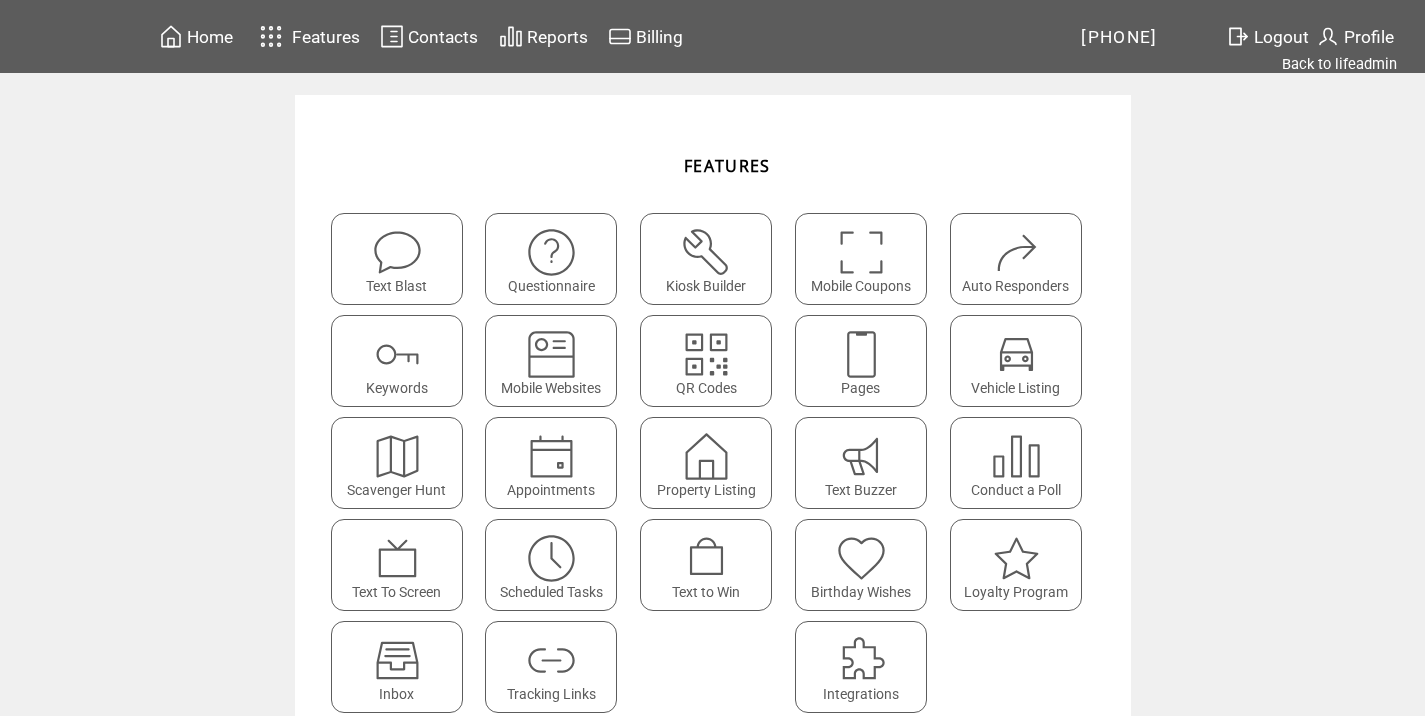 scroll, scrollTop: 0, scrollLeft: 0, axis: both 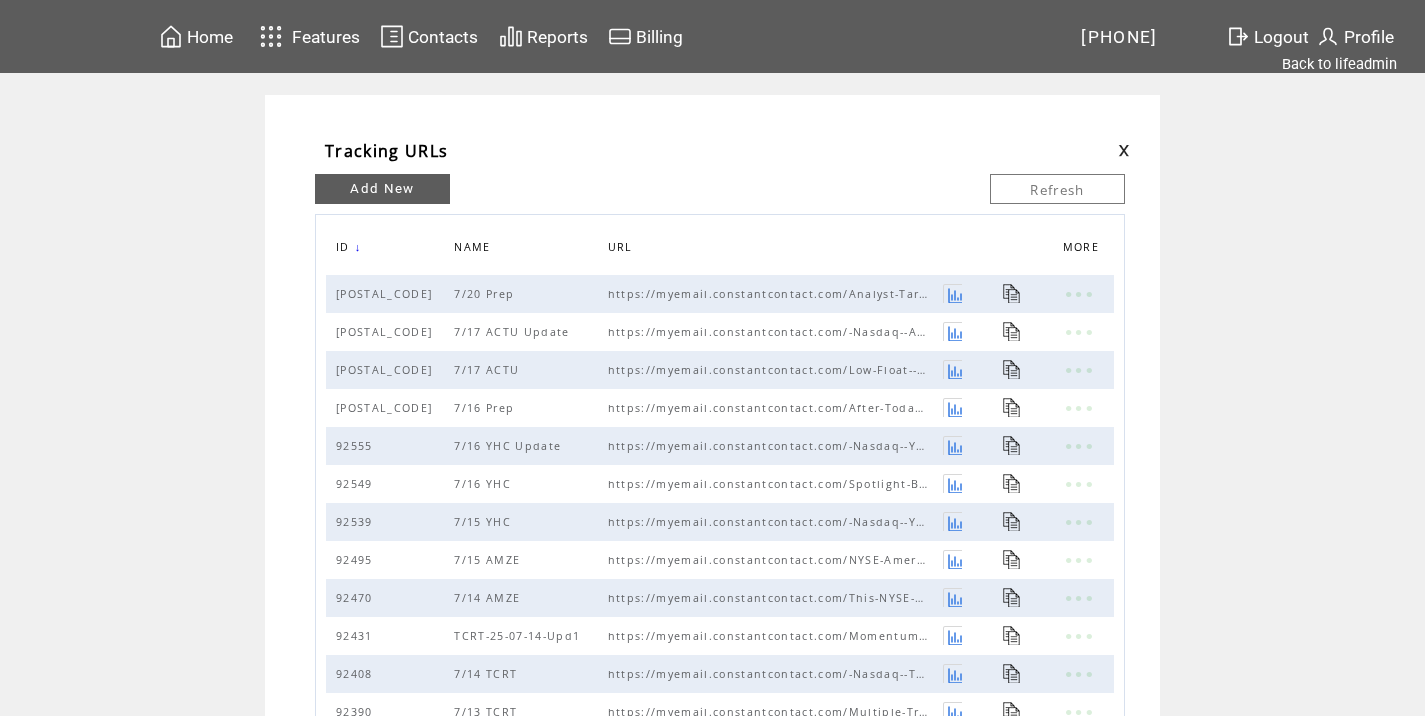 click on "Add New" at bounding box center (382, 189) 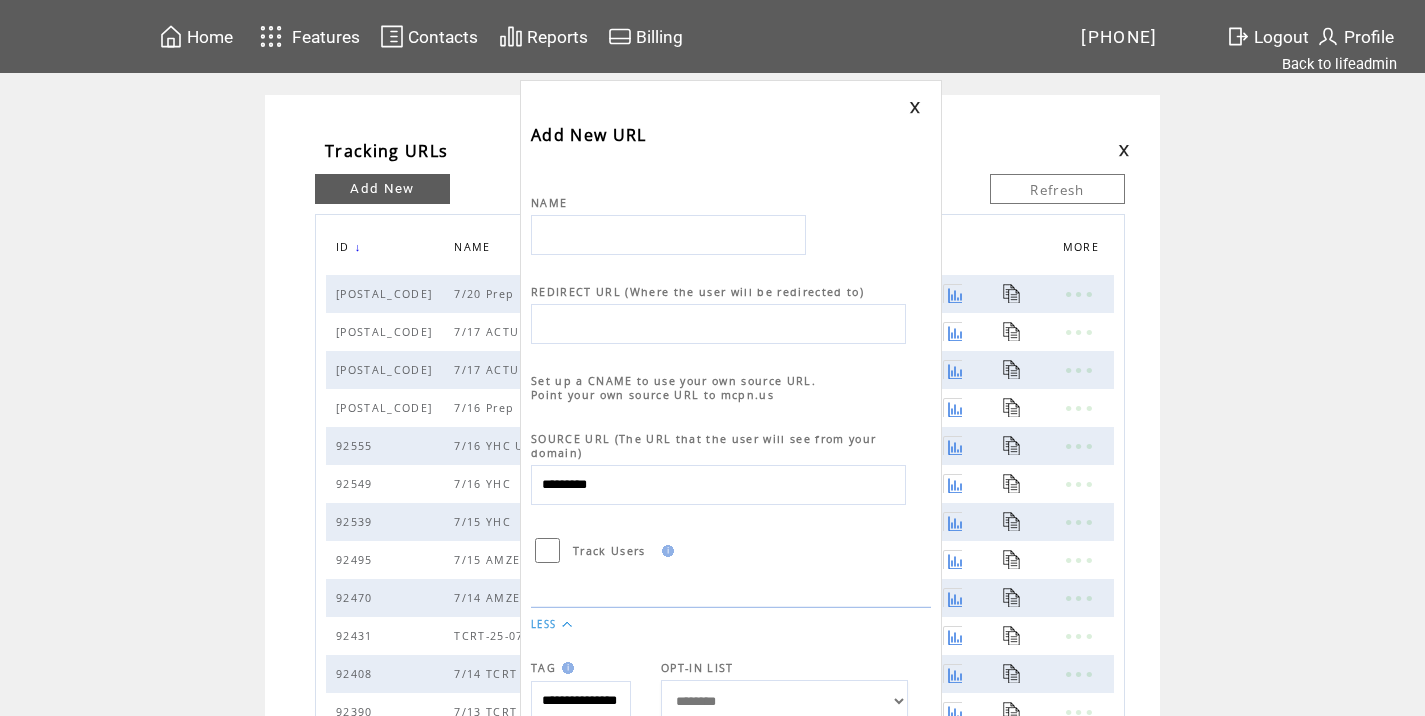 scroll, scrollTop: 0, scrollLeft: 0, axis: both 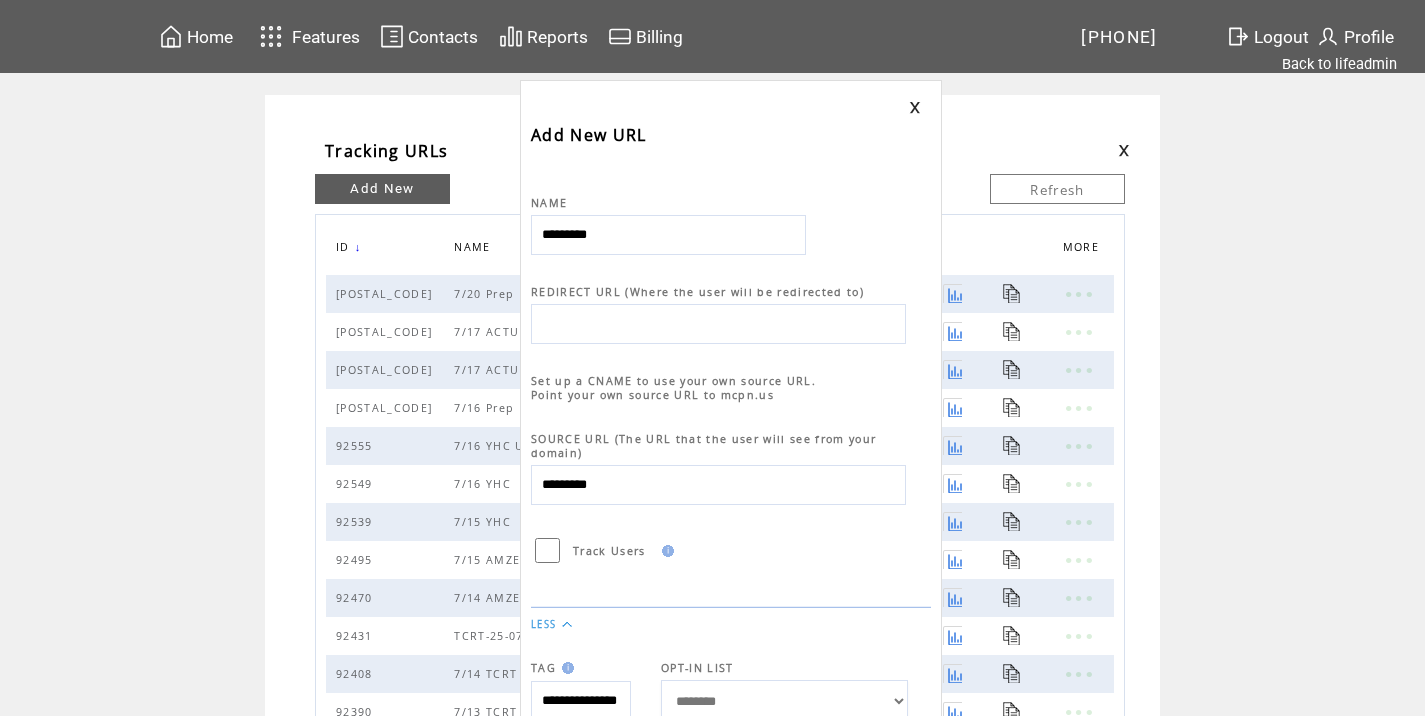 type on "*********" 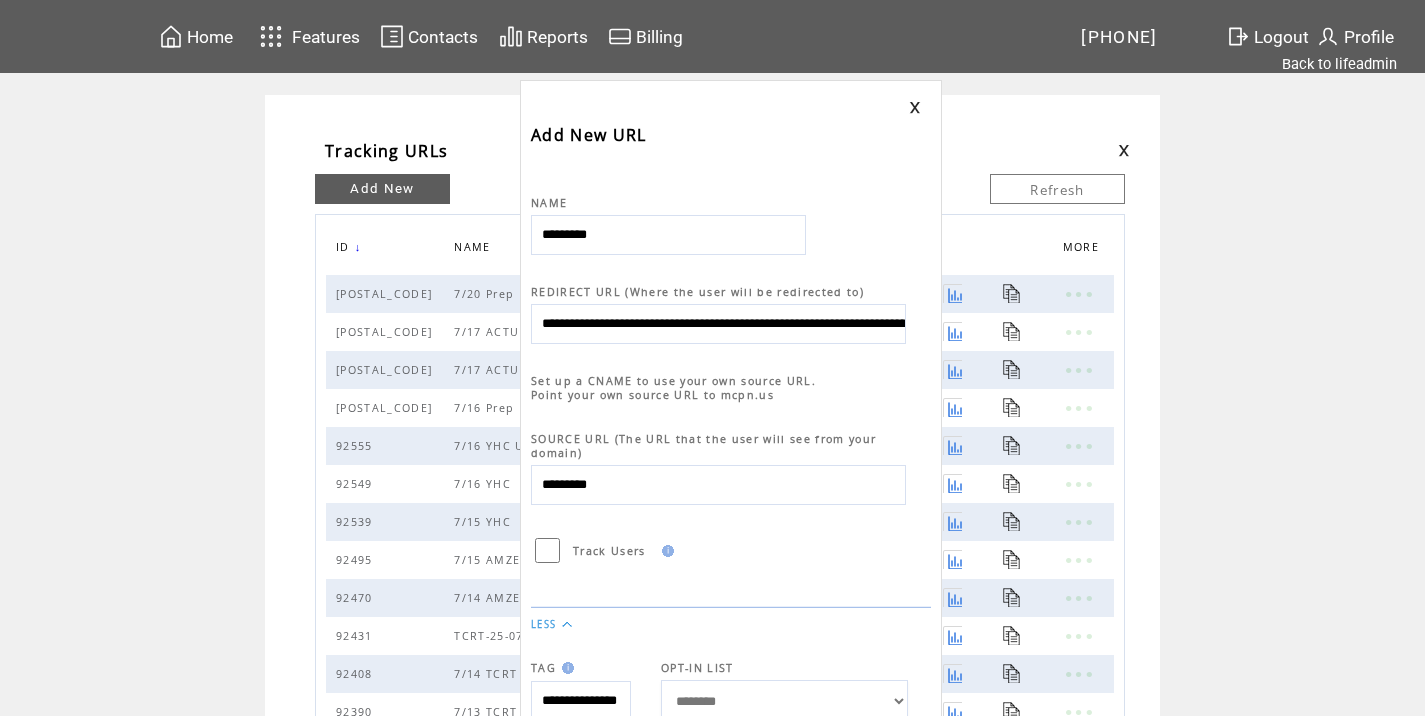 scroll, scrollTop: 0, scrollLeft: 896, axis: horizontal 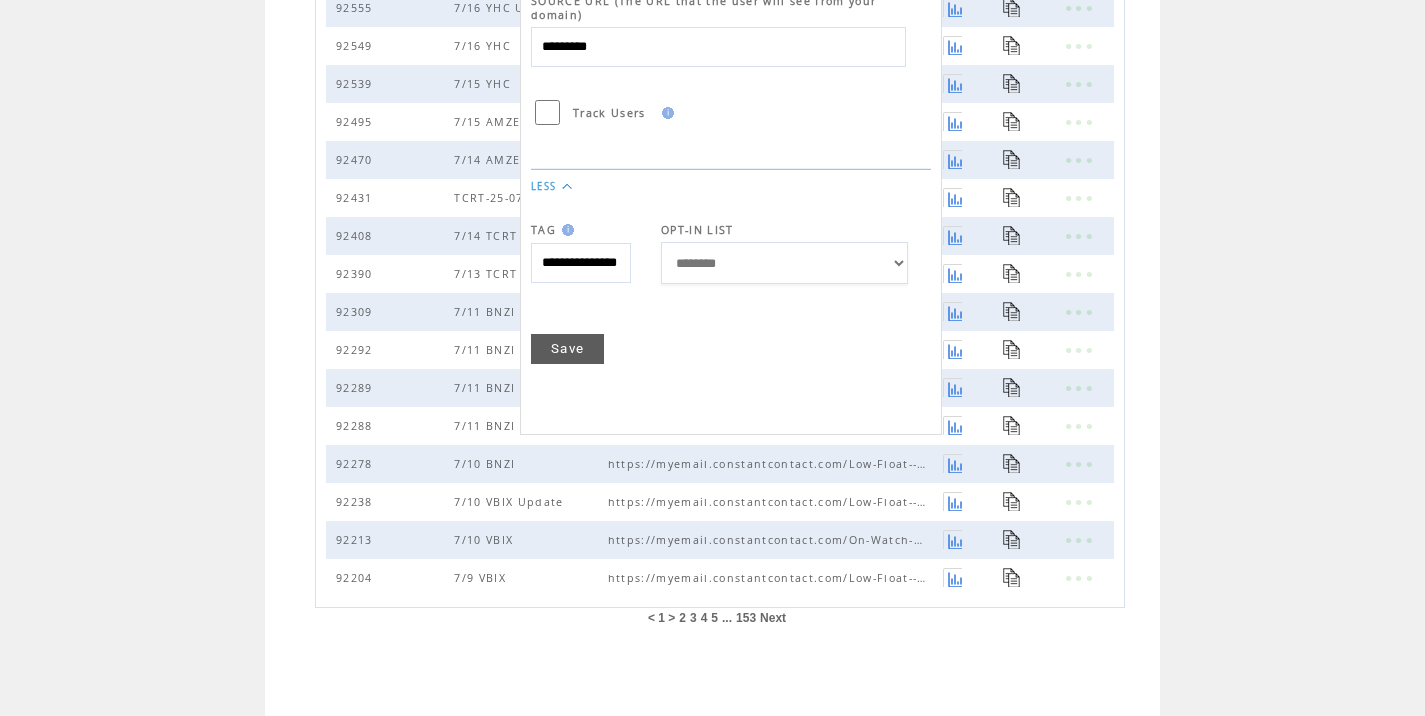 type on "**********" 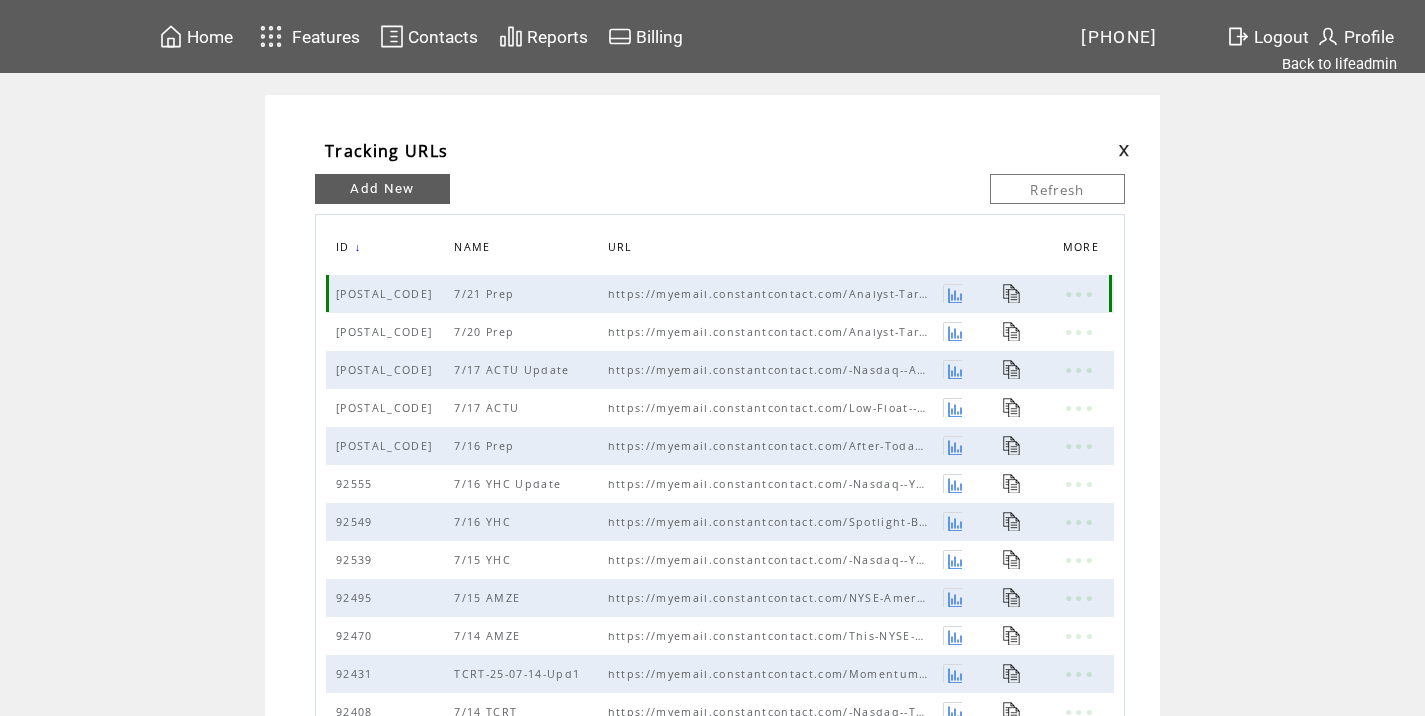 click at bounding box center [1012, 293] 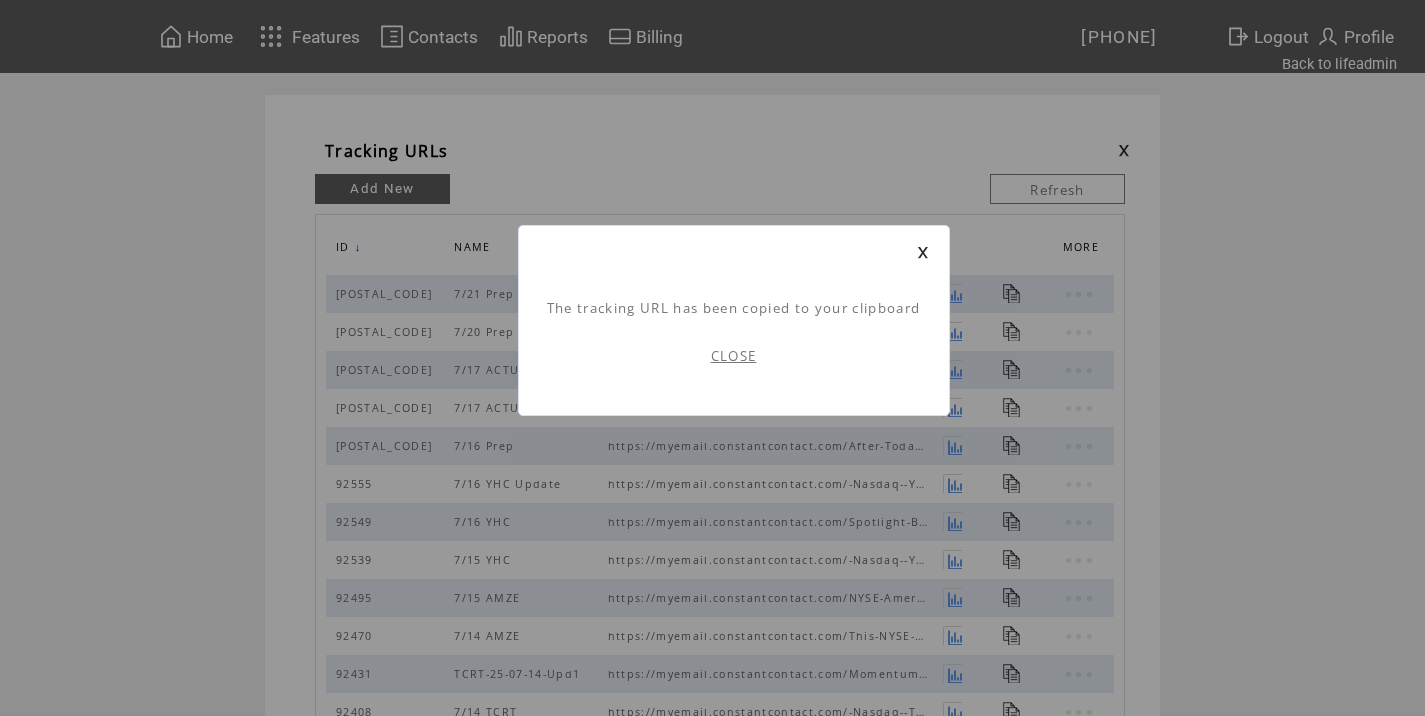 scroll, scrollTop: 1, scrollLeft: 0, axis: vertical 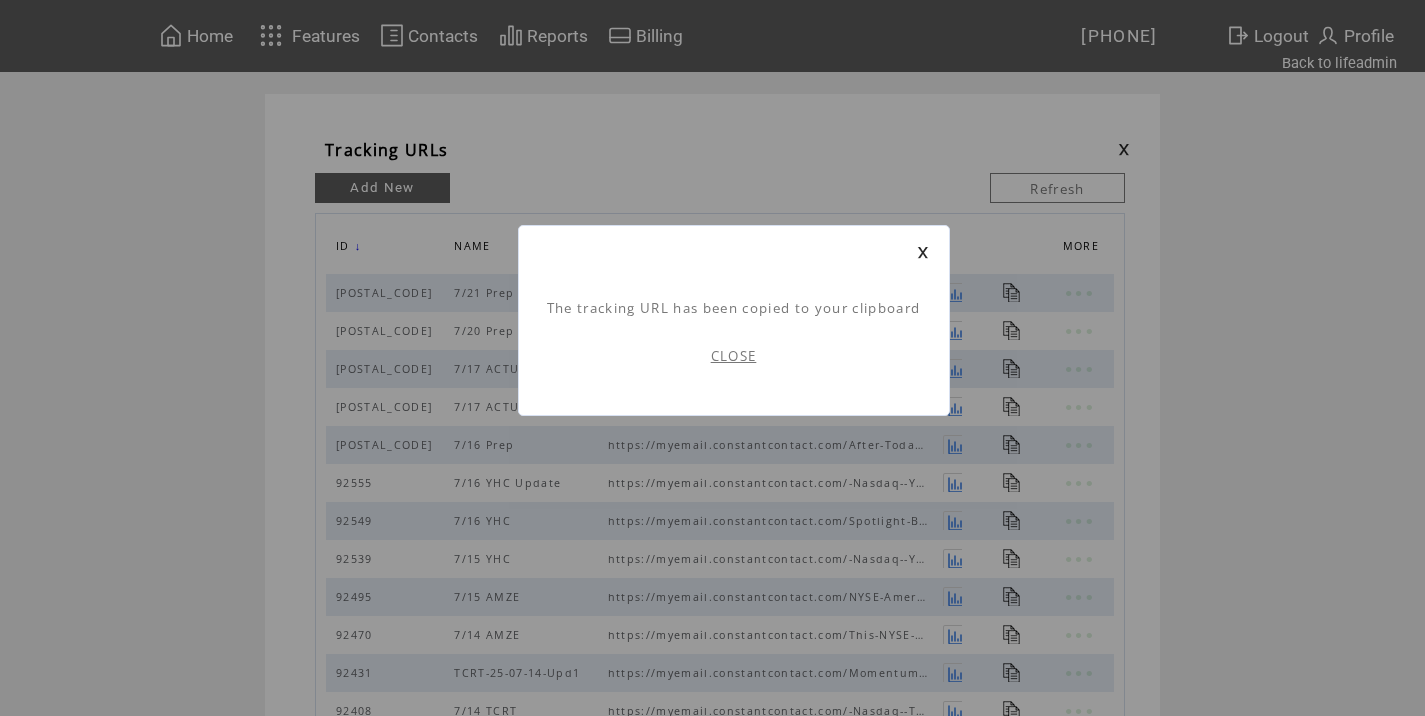 click on "CLOSE" at bounding box center [734, 356] 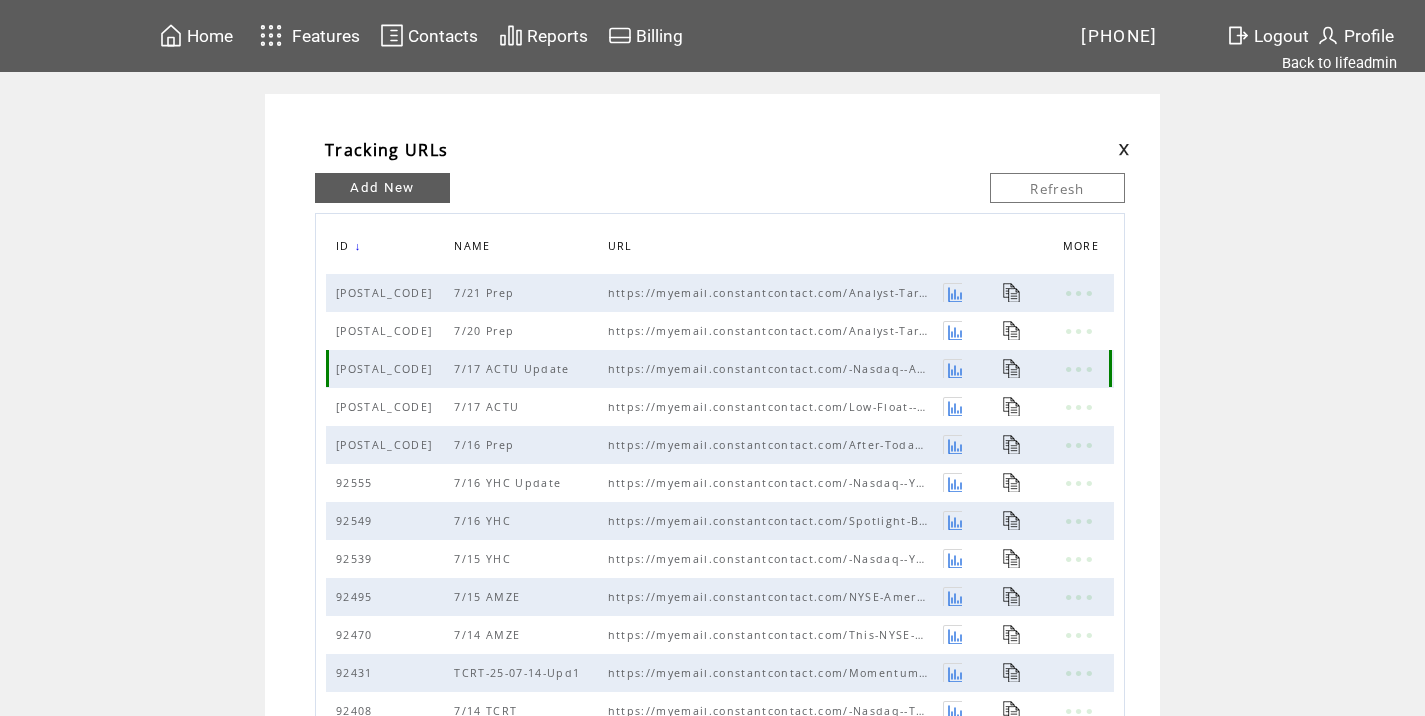 scroll, scrollTop: 0, scrollLeft: 0, axis: both 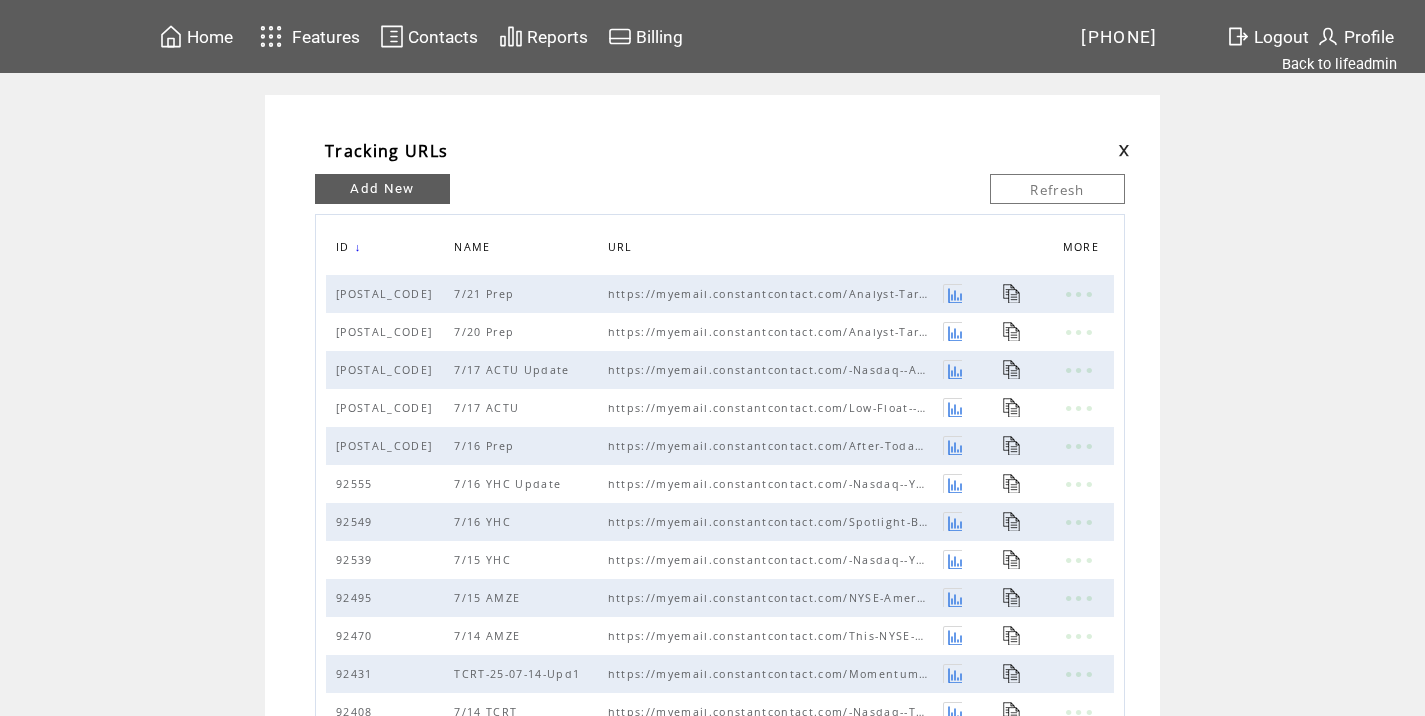 click at bounding box center [1124, 150] 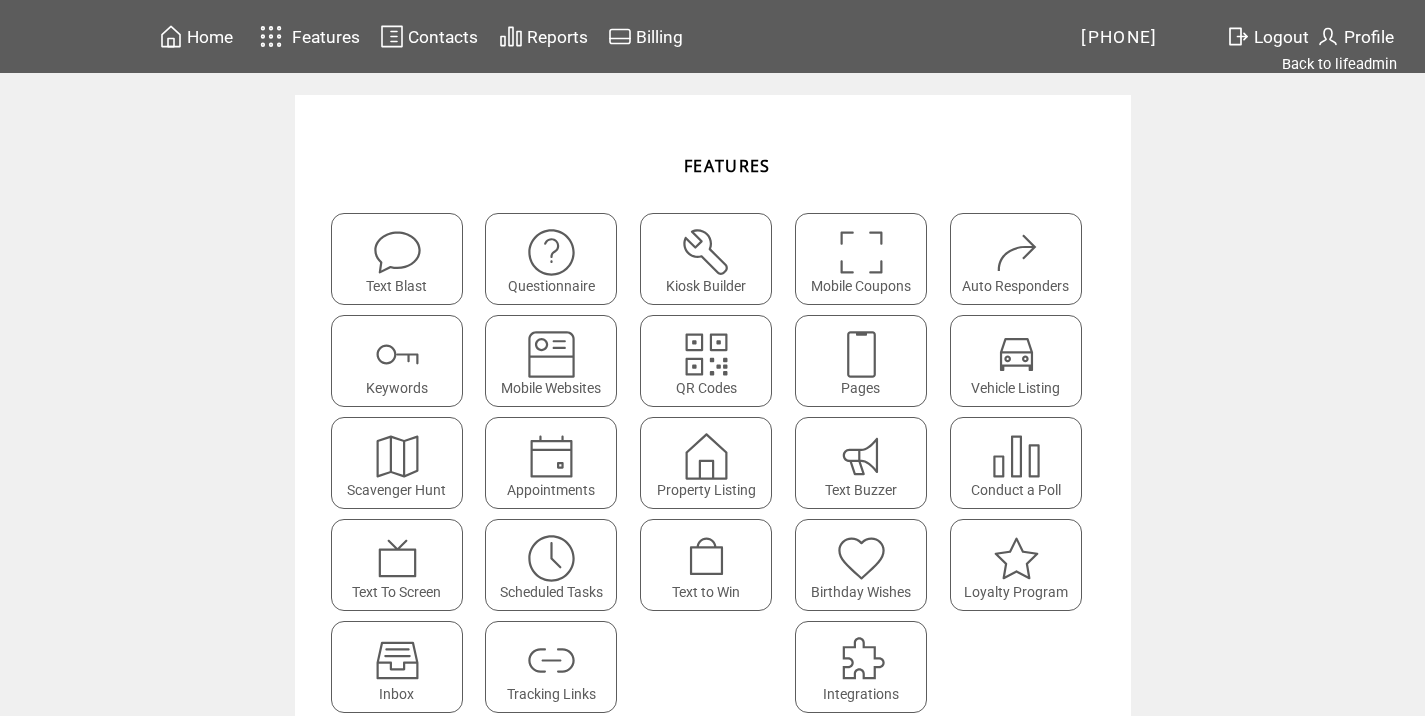 scroll, scrollTop: 0, scrollLeft: 0, axis: both 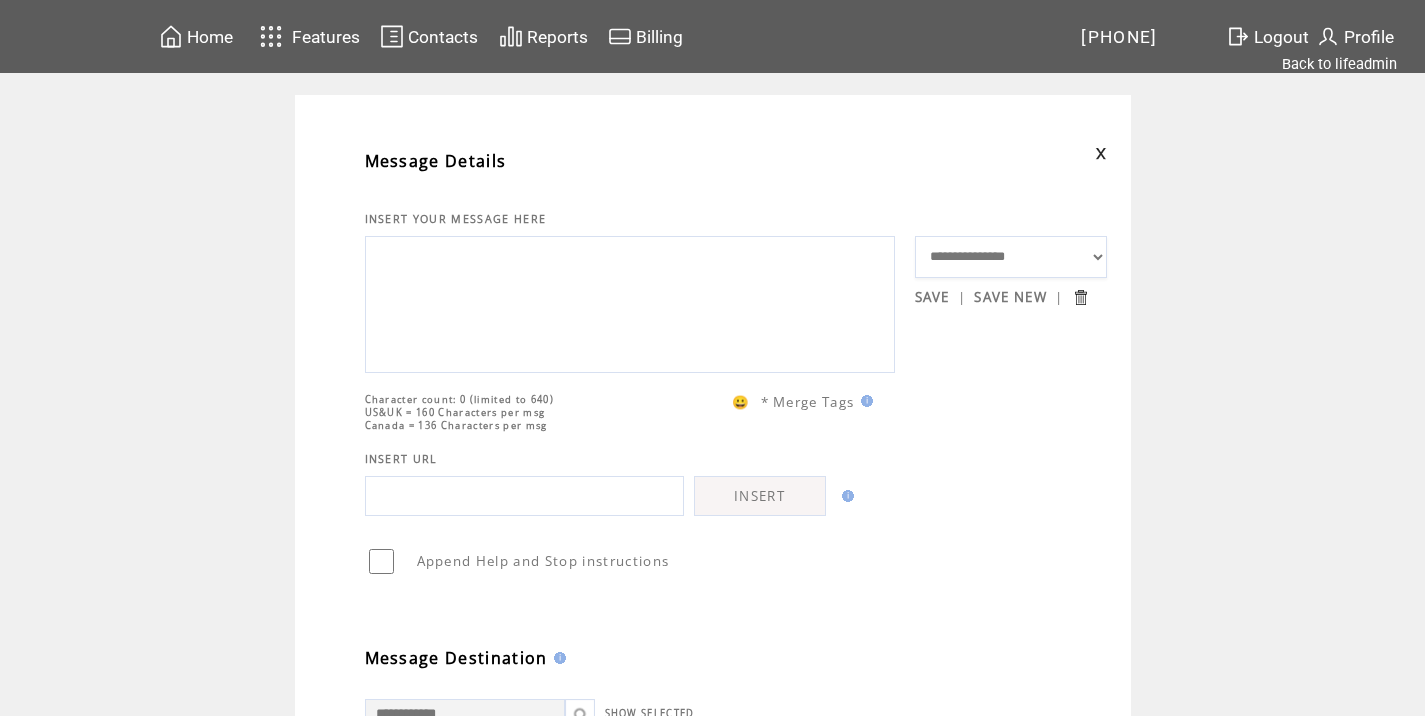 click at bounding box center [630, 302] 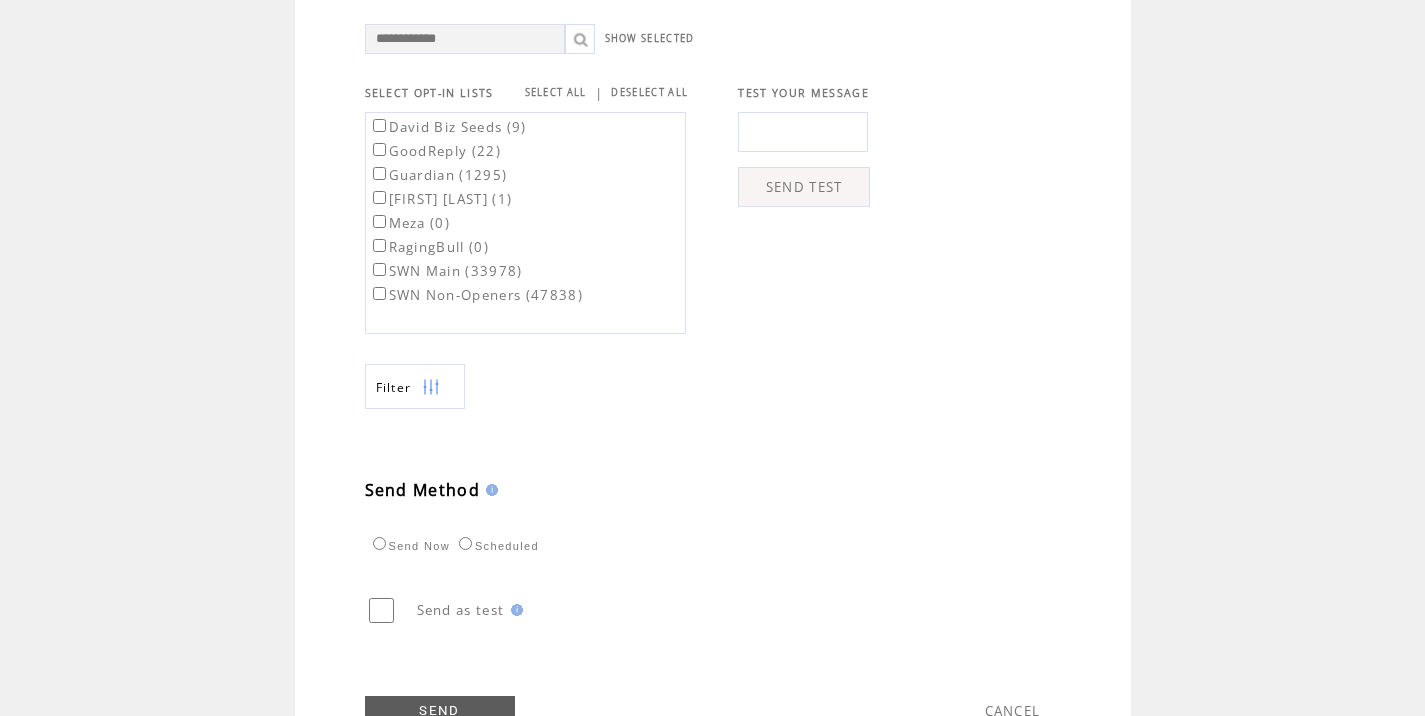 scroll, scrollTop: 774, scrollLeft: 0, axis: vertical 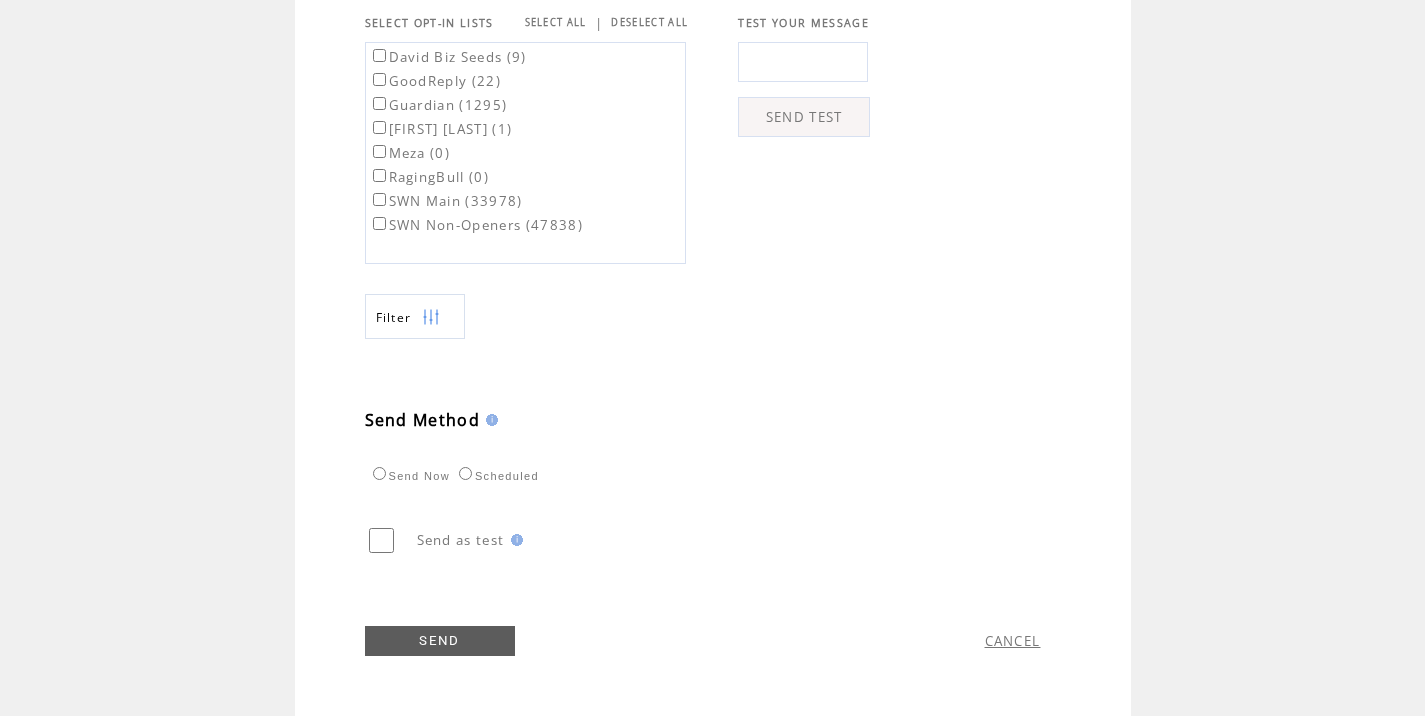type on "**********" 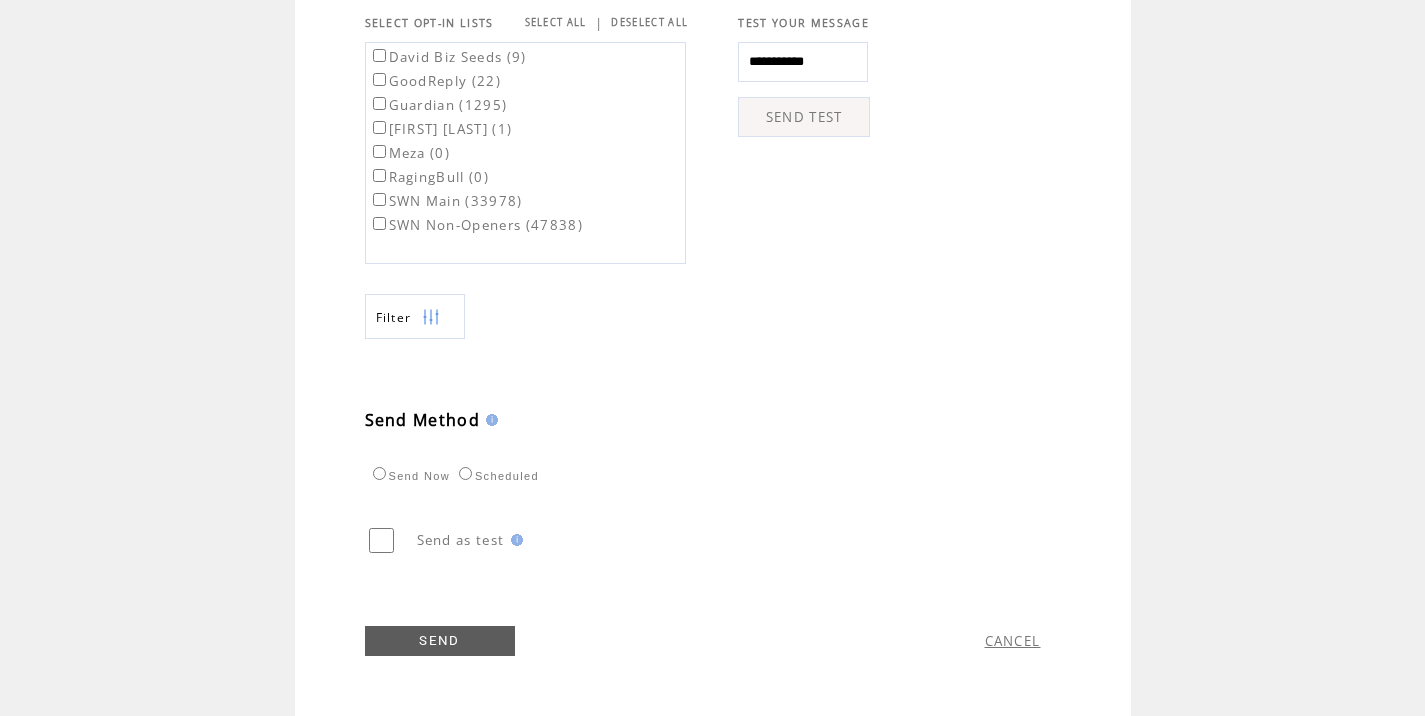 click on "SEND TEST" at bounding box center (804, 117) 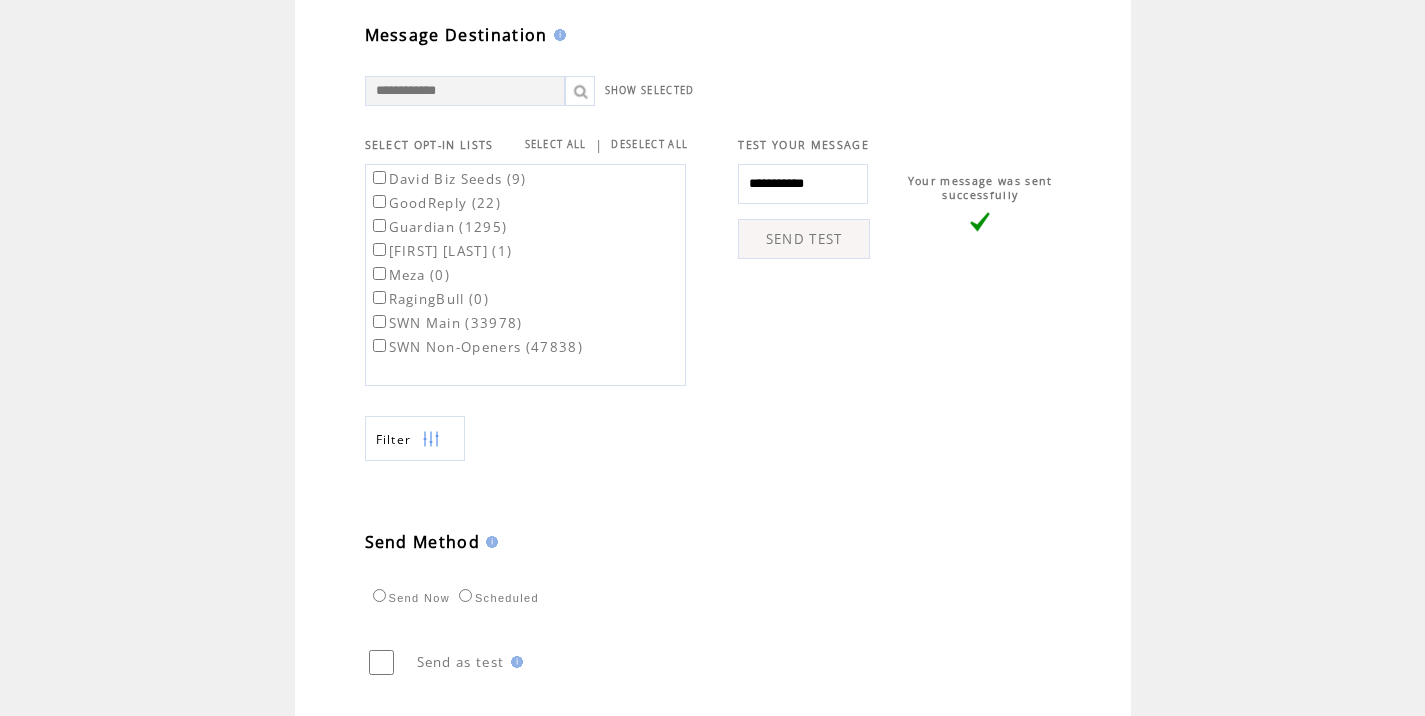 scroll, scrollTop: 774, scrollLeft: 0, axis: vertical 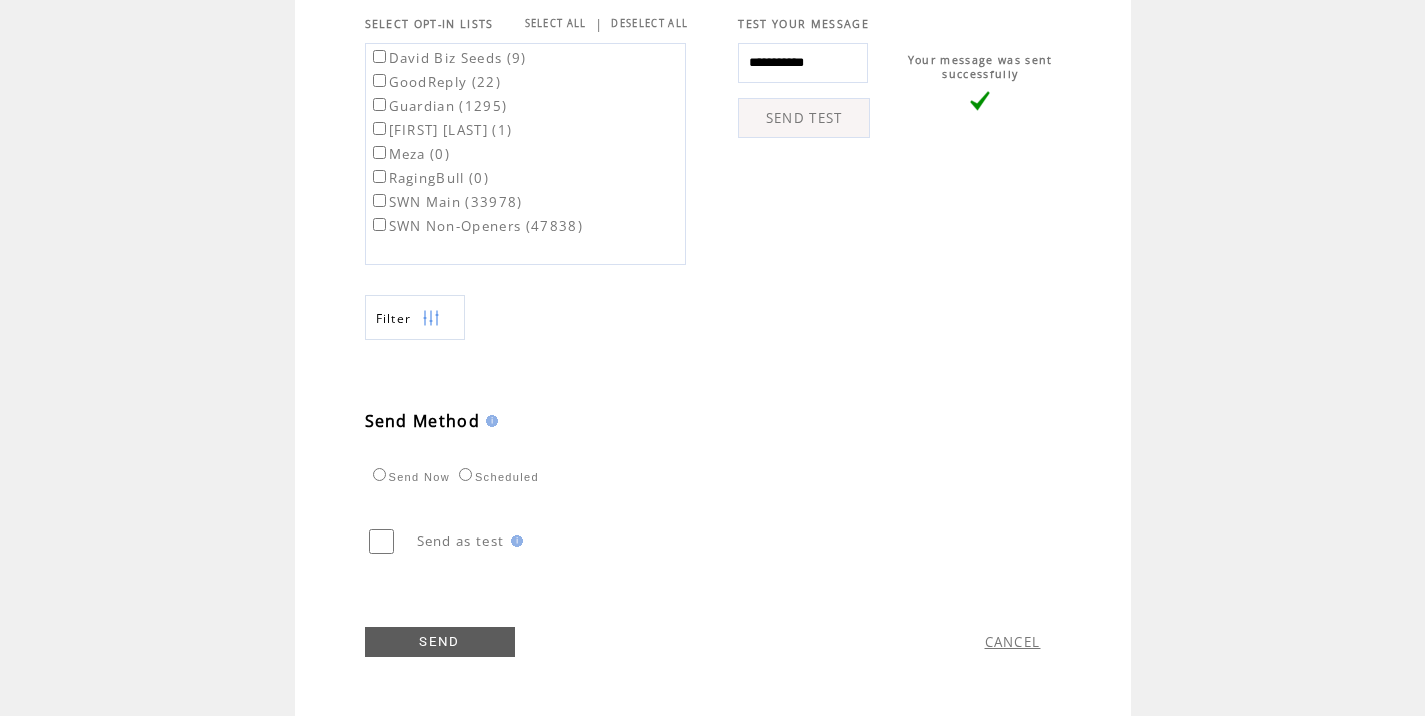 click on "SWN Main (33978)" at bounding box center (446, 202) 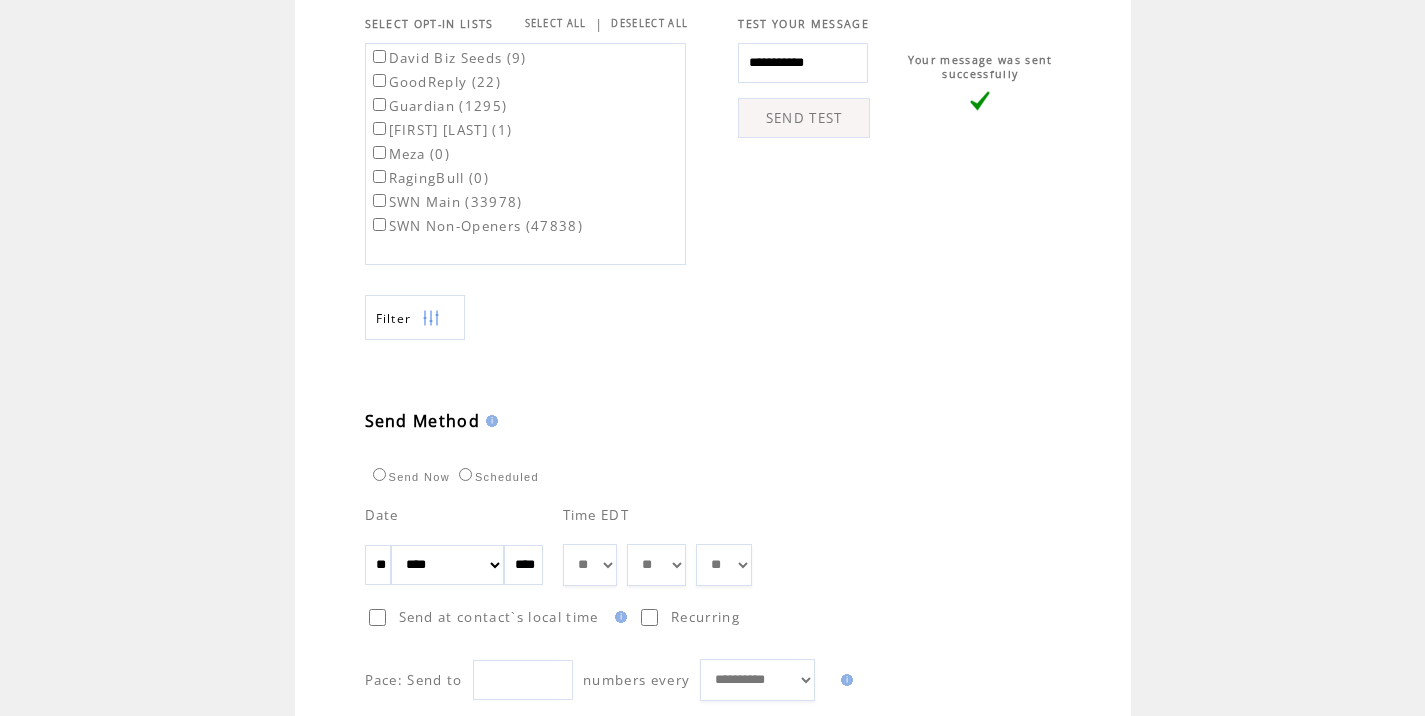 click on "** 	 ** 	 ** 	 ** 	 ** 	 ** 	 ** 	 ** 	 ** 	 ** 	 ** 	 ** 	 **" at bounding box center [590, 565] 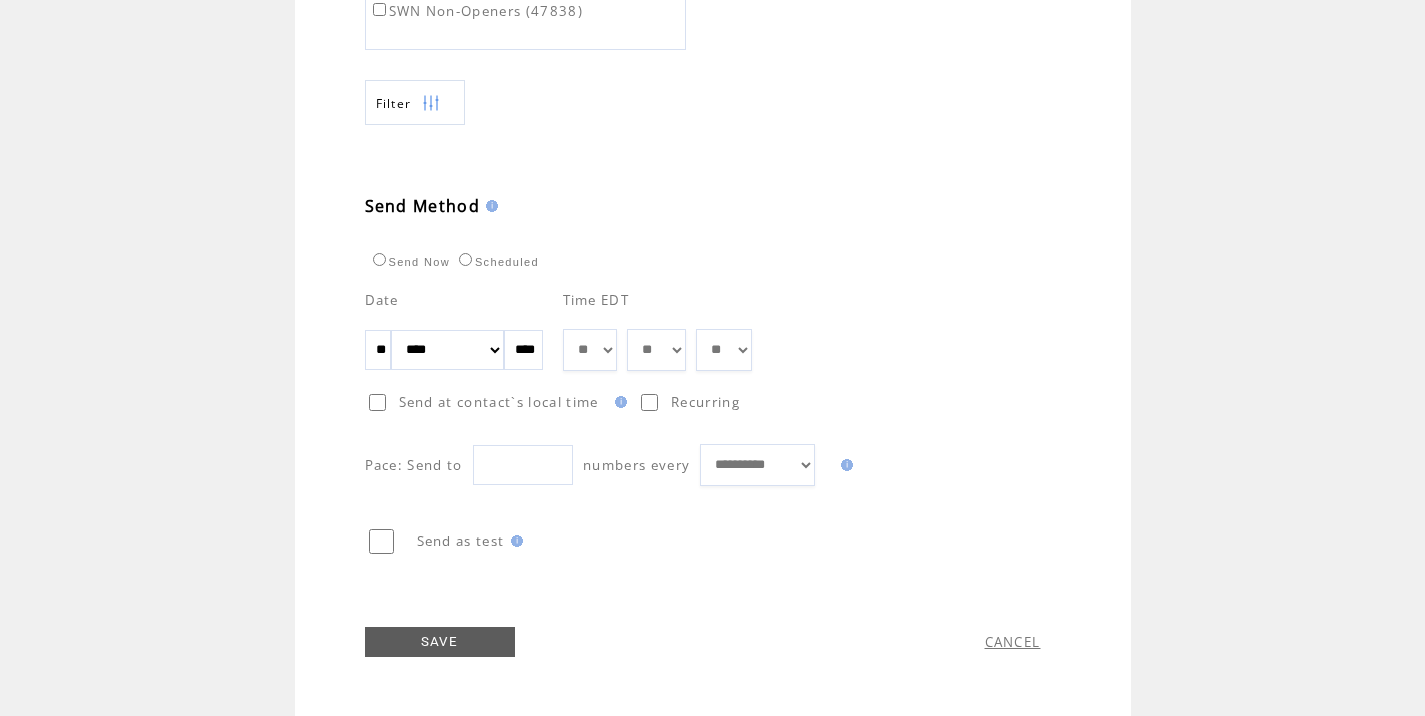 click on "SAVE" at bounding box center [440, 642] 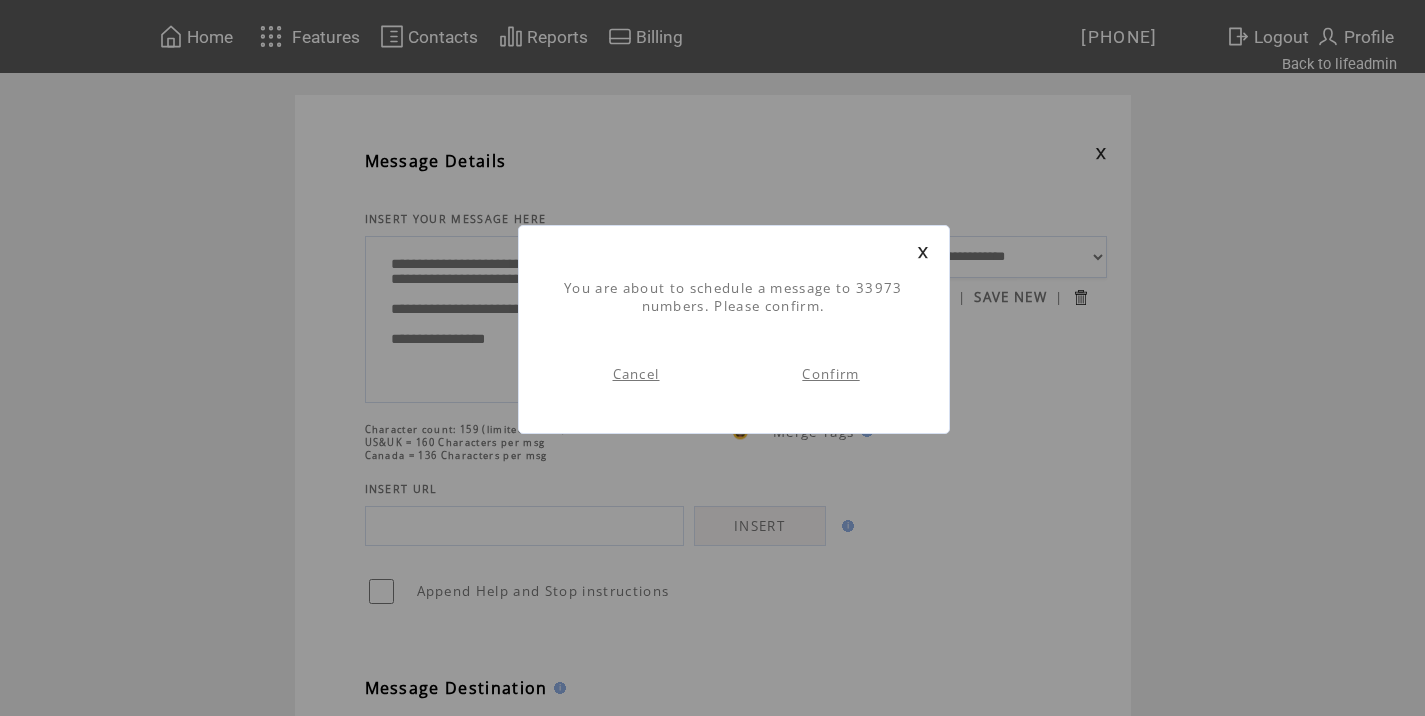 scroll, scrollTop: 1, scrollLeft: 0, axis: vertical 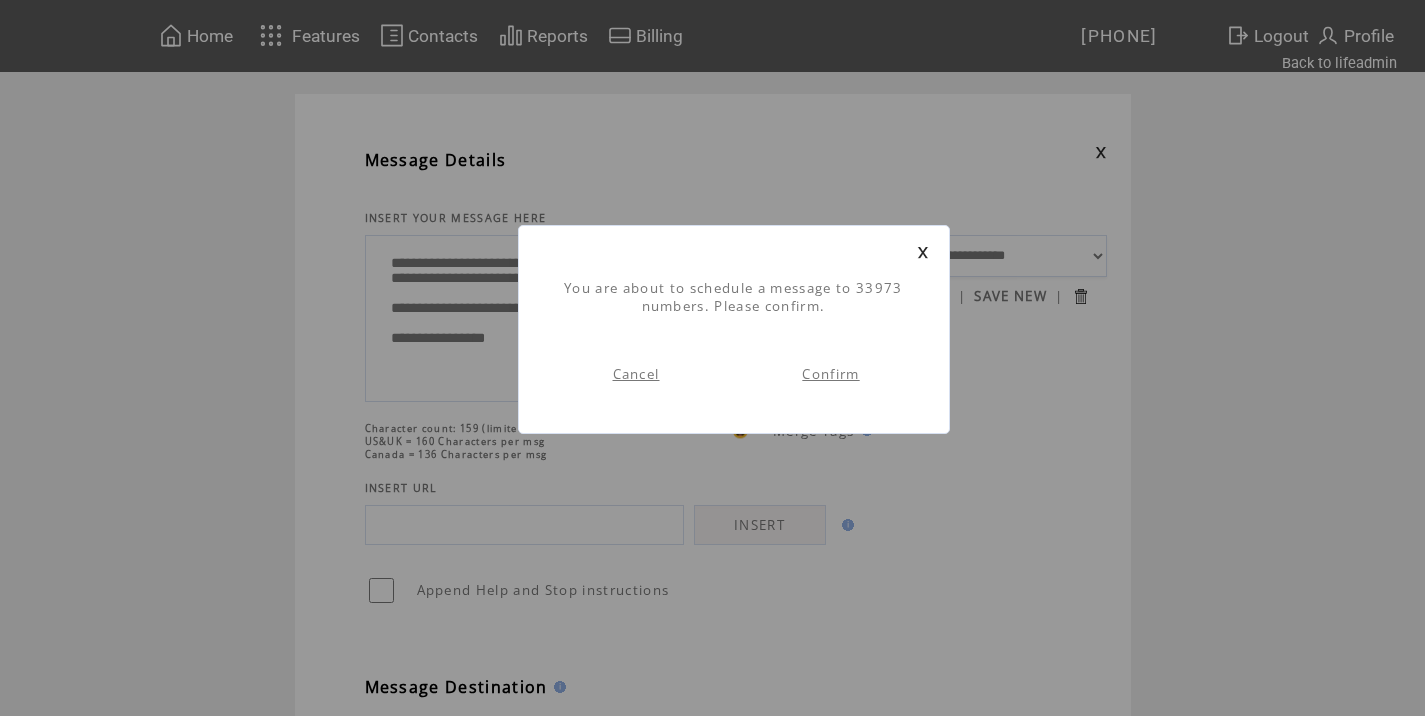 click on "Confirm" at bounding box center (830, 374) 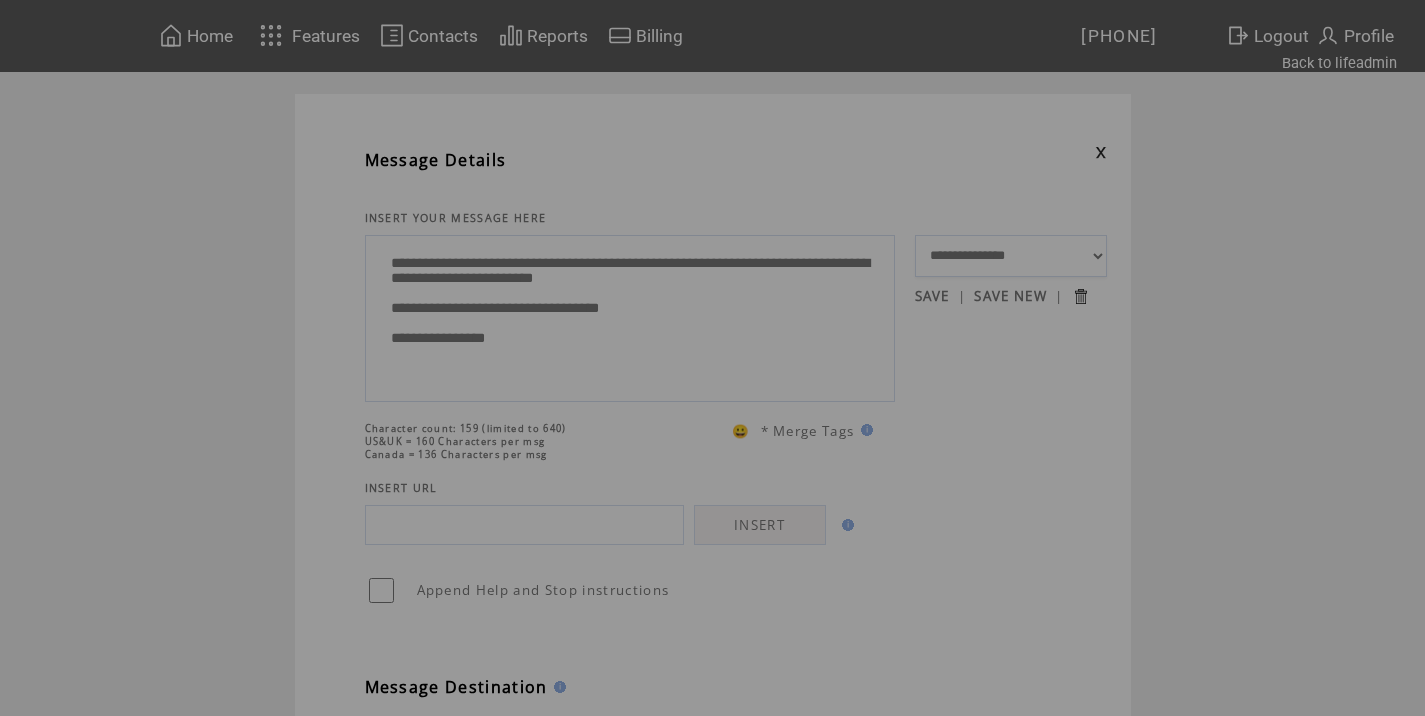 scroll, scrollTop: 0, scrollLeft: 0, axis: both 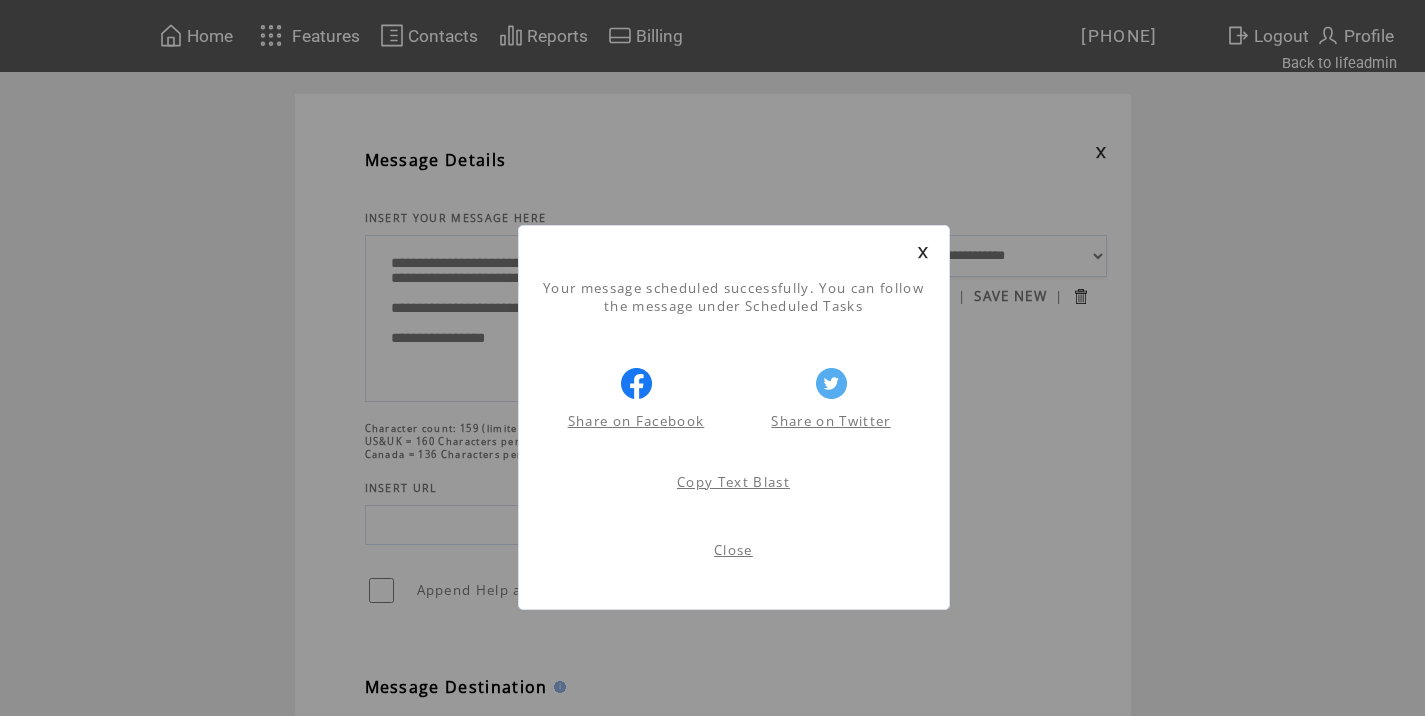 click on "Close" at bounding box center (733, 550) 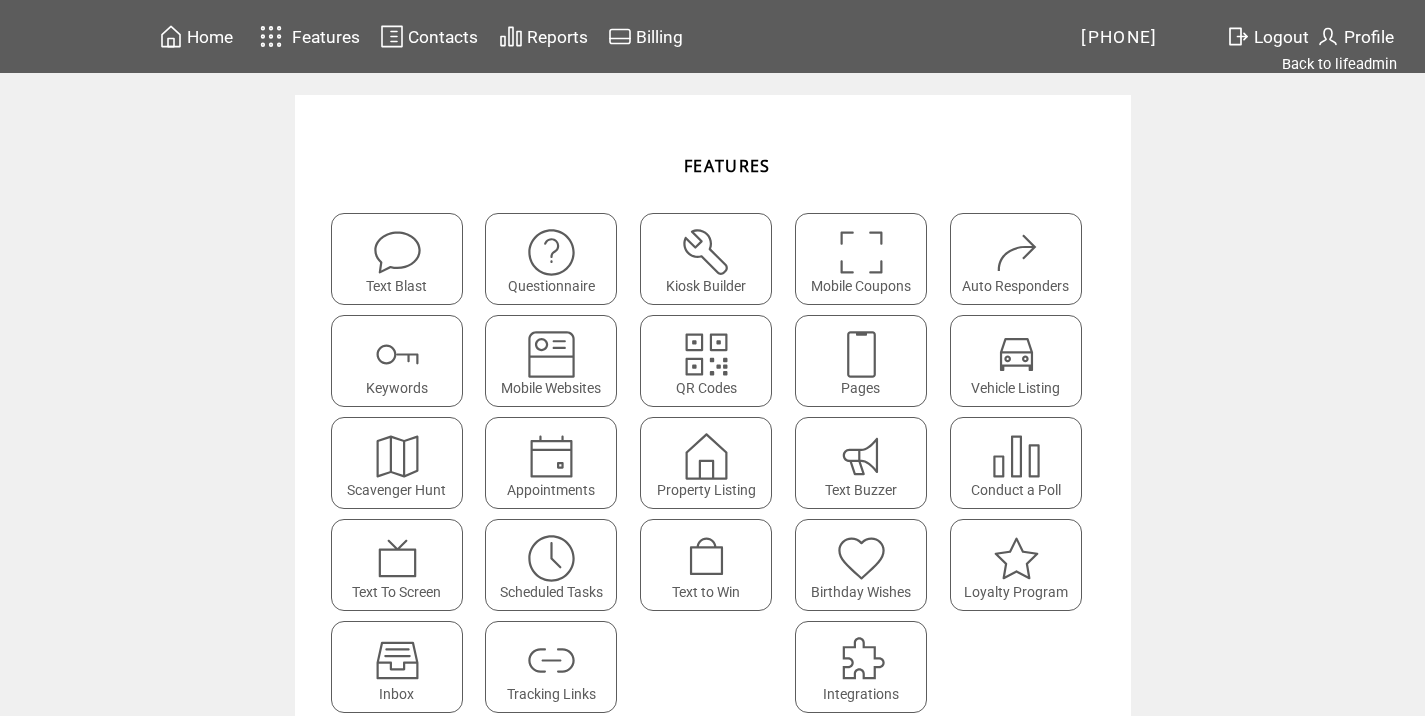 scroll, scrollTop: 0, scrollLeft: 0, axis: both 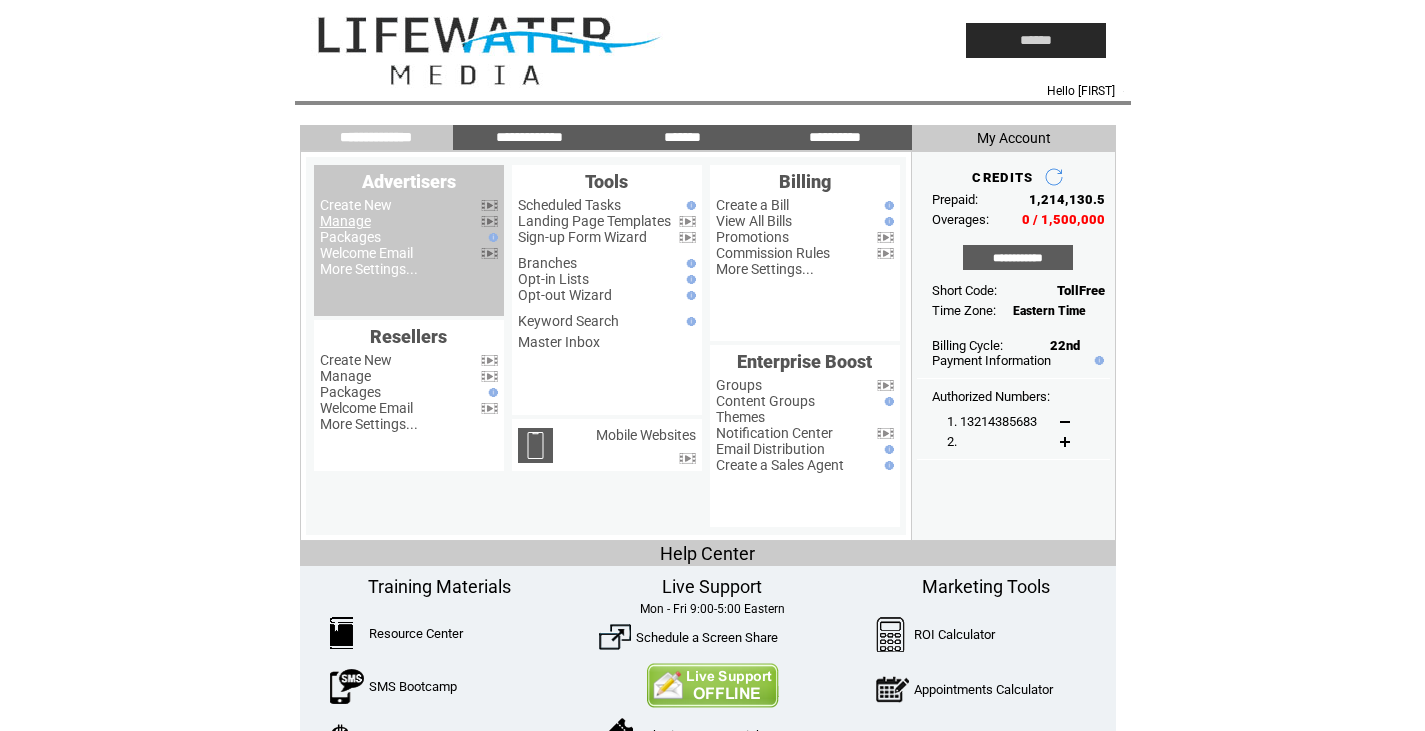 click on "Manage" at bounding box center (345, 221) 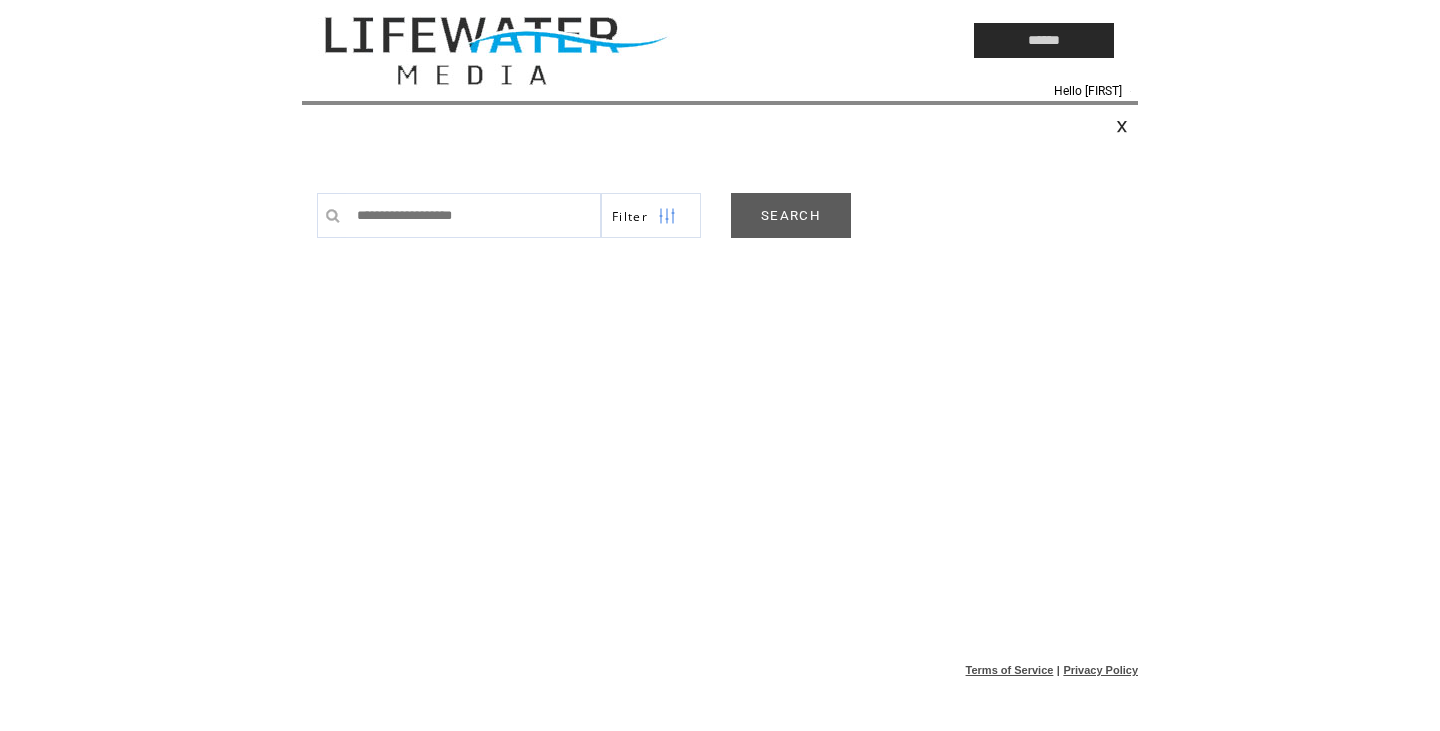 scroll, scrollTop: 0, scrollLeft: 0, axis: both 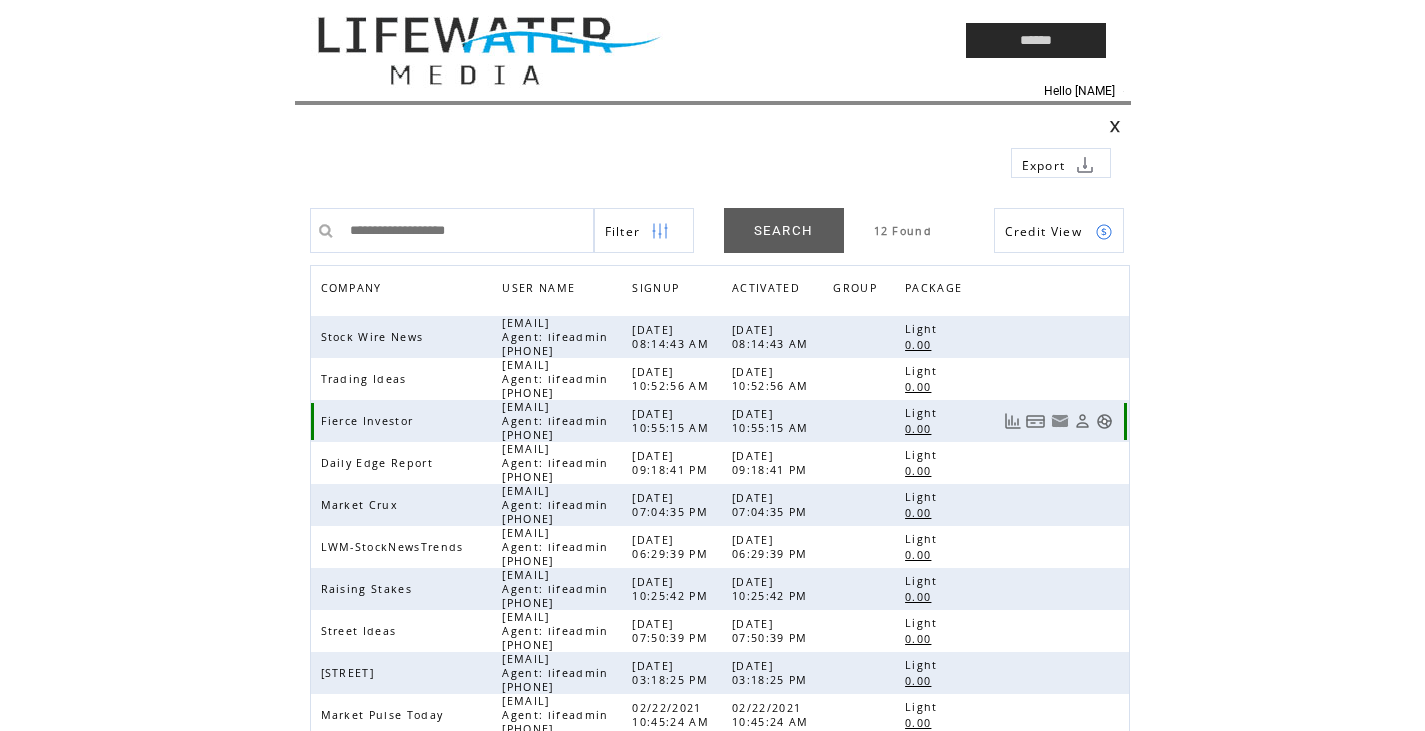 click at bounding box center [1104, 421] 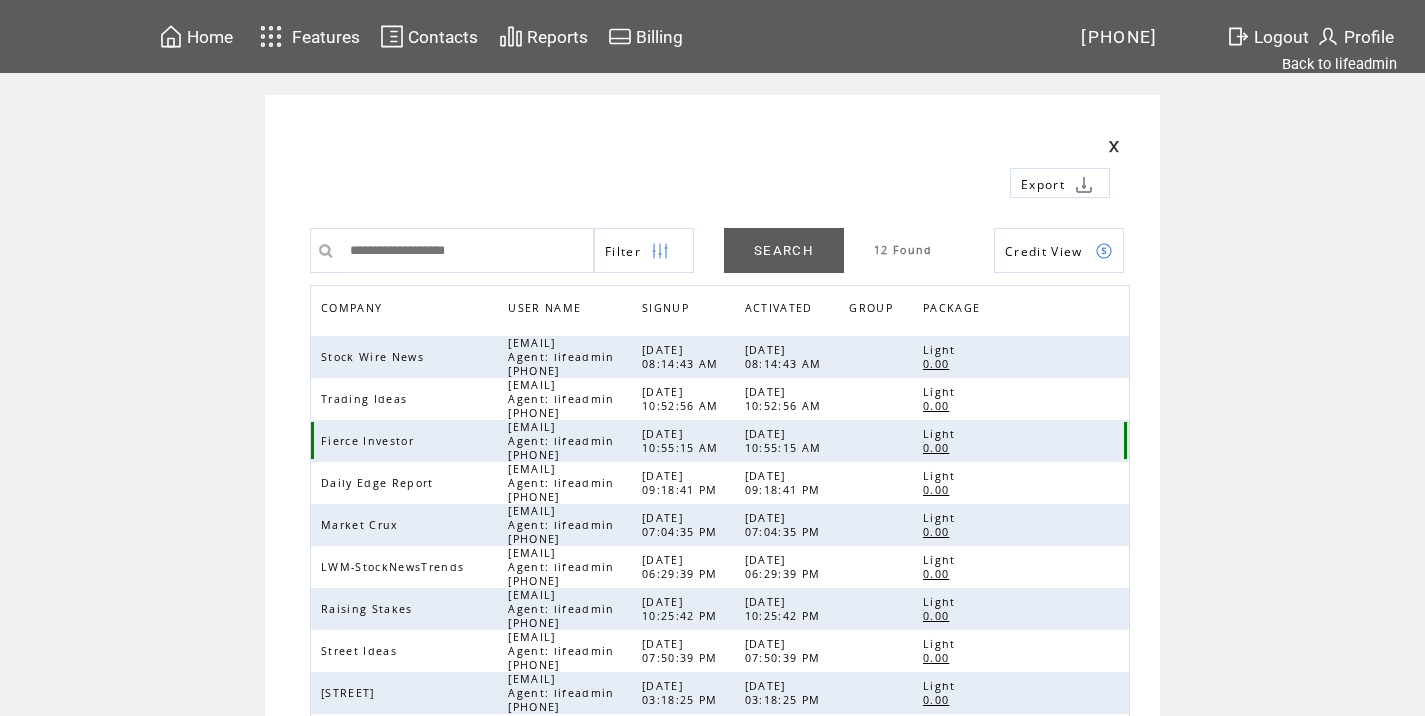 scroll, scrollTop: 0, scrollLeft: 0, axis: both 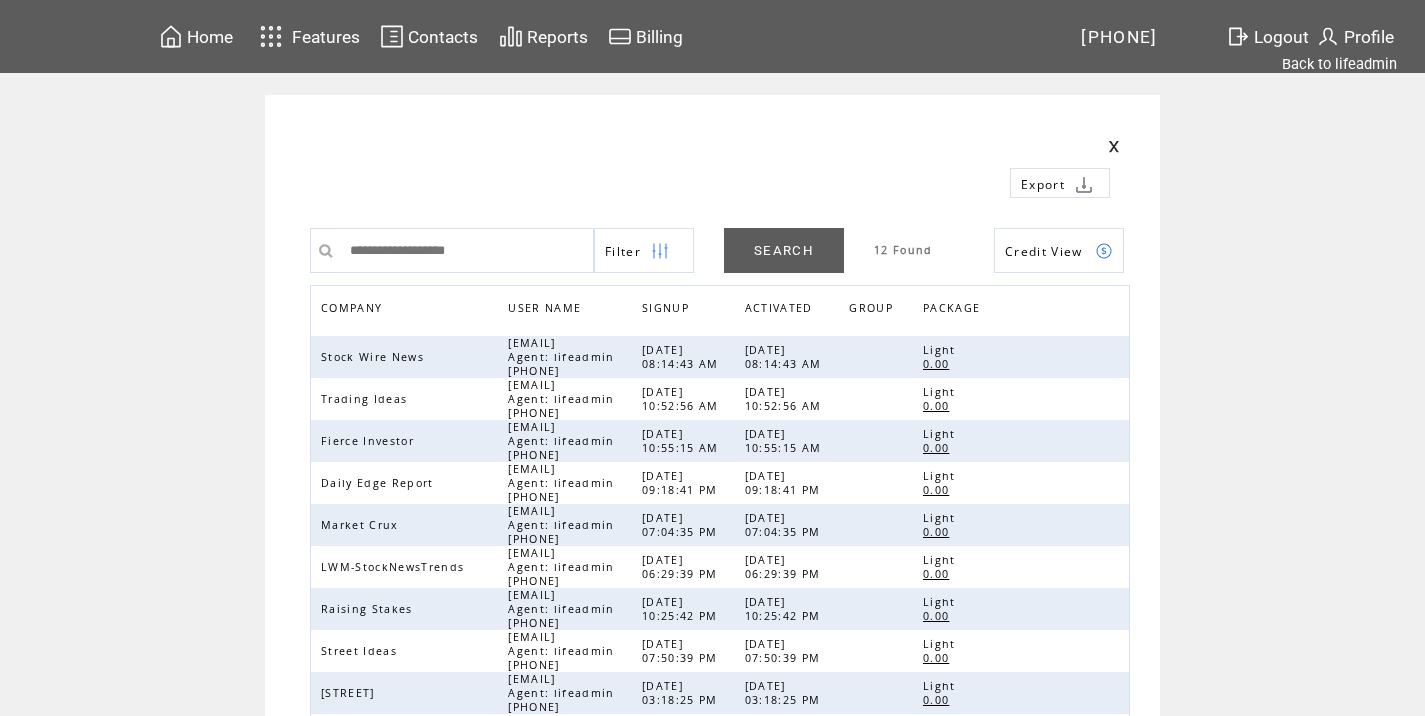 click at bounding box center (1114, 146) 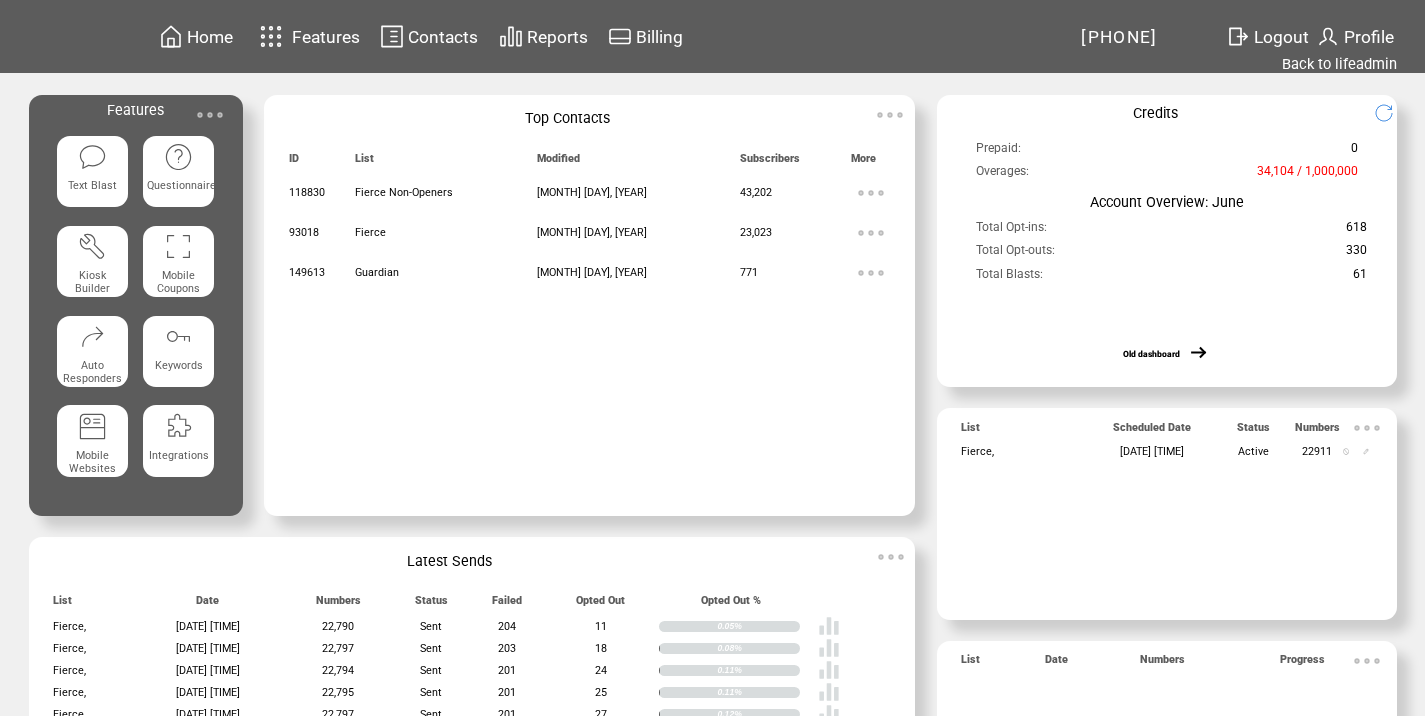 scroll, scrollTop: 0, scrollLeft: 0, axis: both 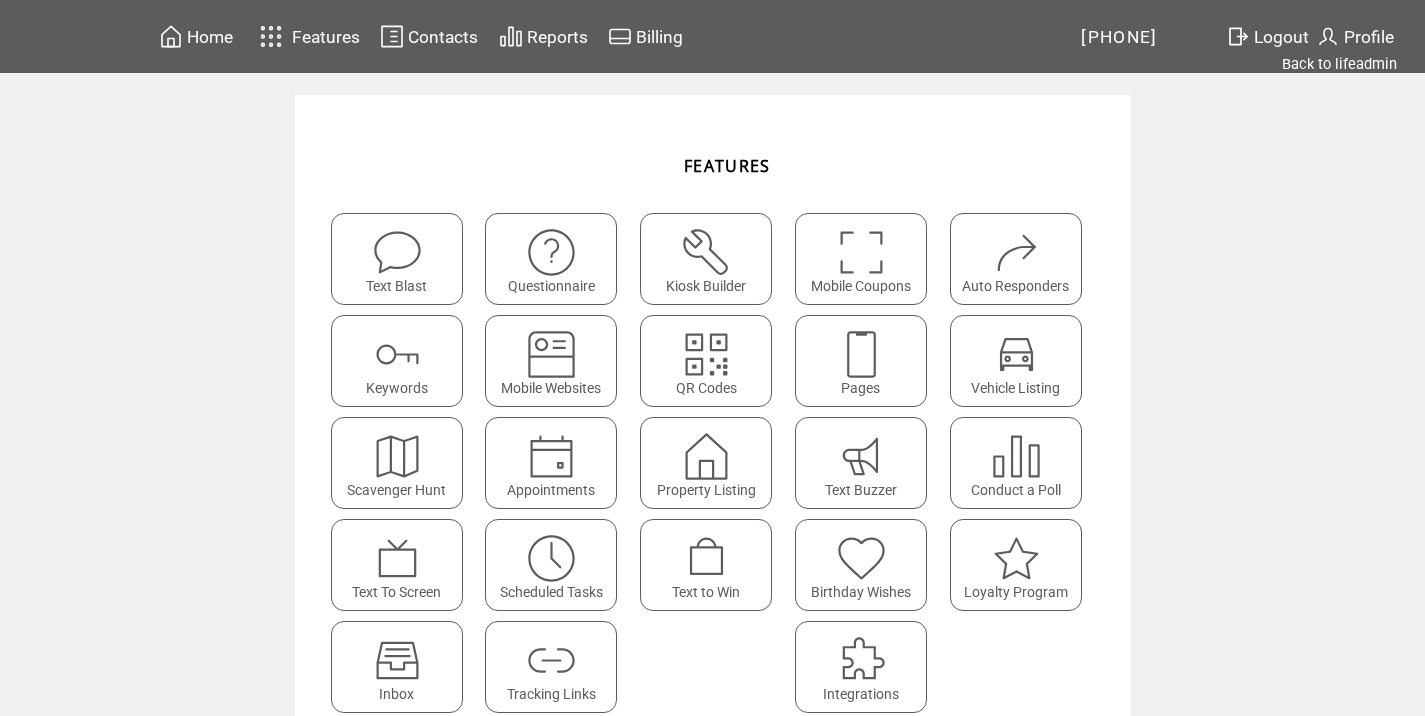 click at bounding box center (551, 660) 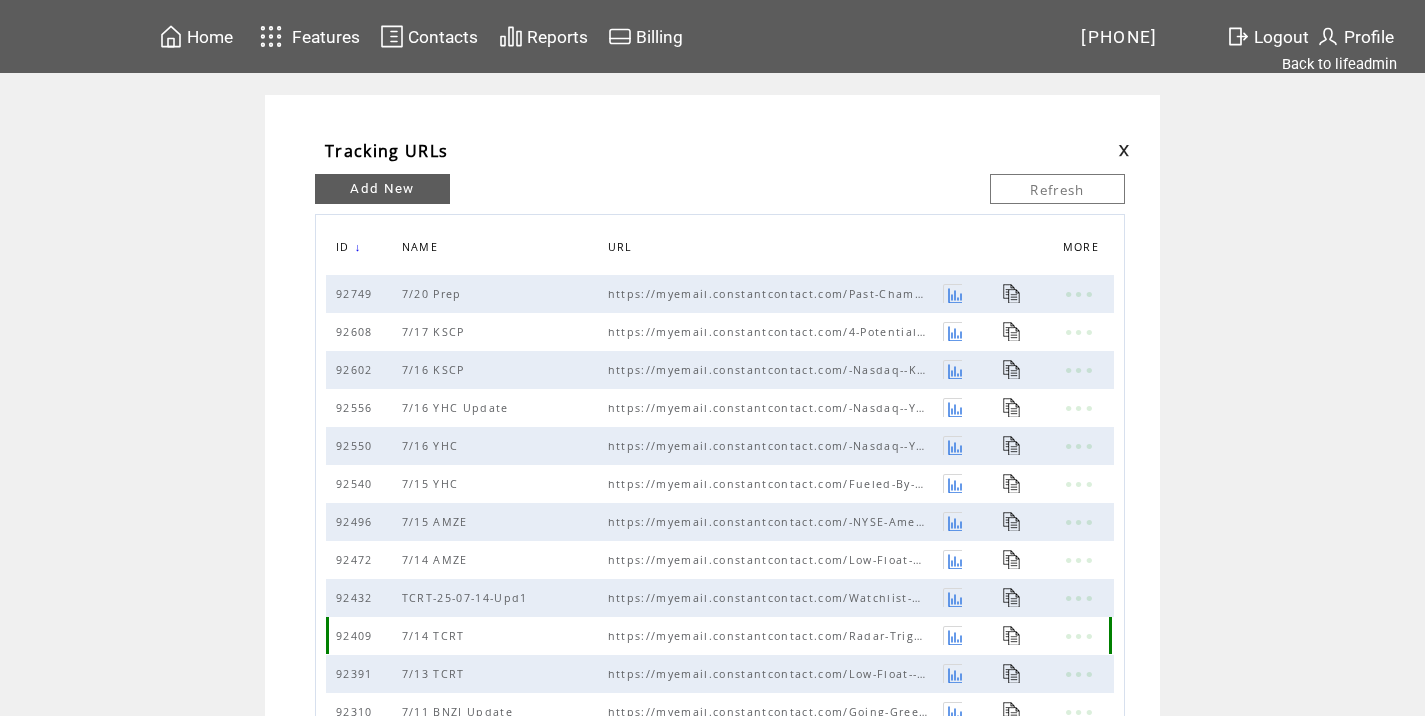 scroll, scrollTop: 0, scrollLeft: 0, axis: both 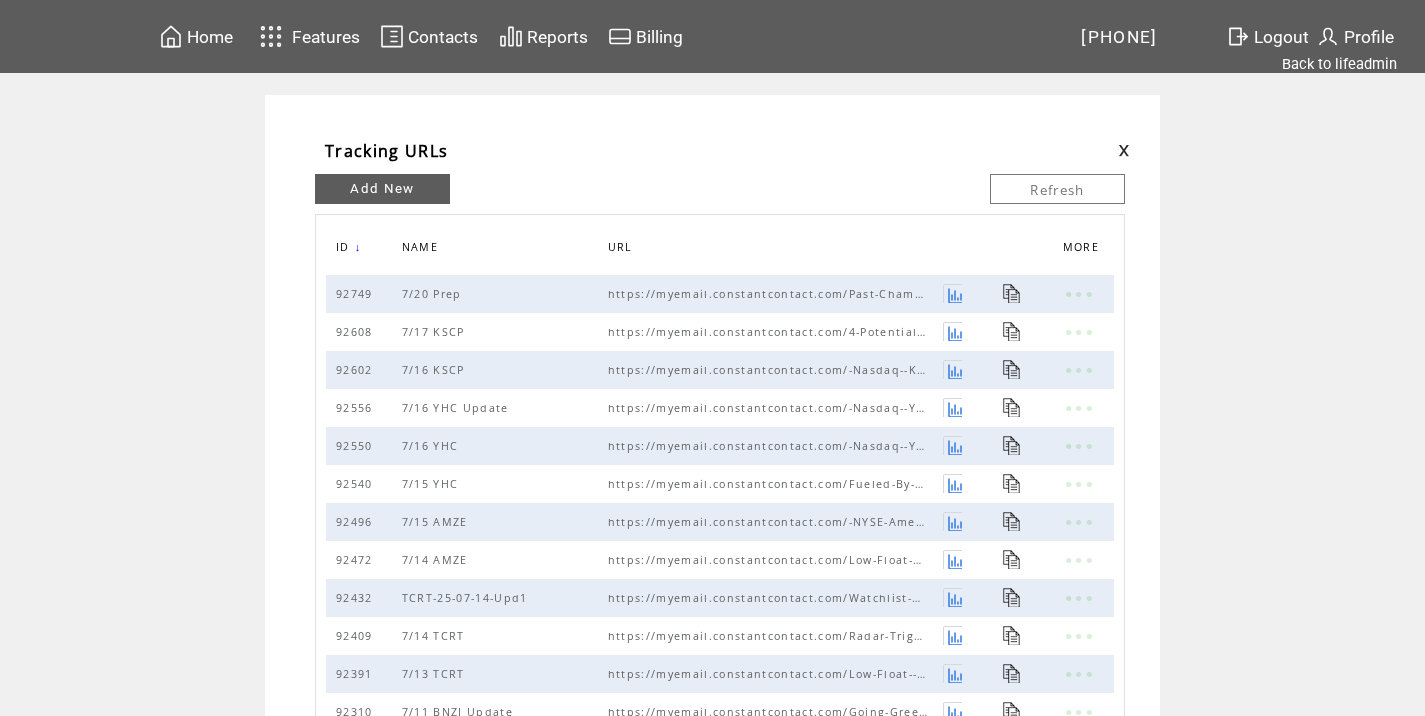 click on "Add New" at bounding box center [382, 189] 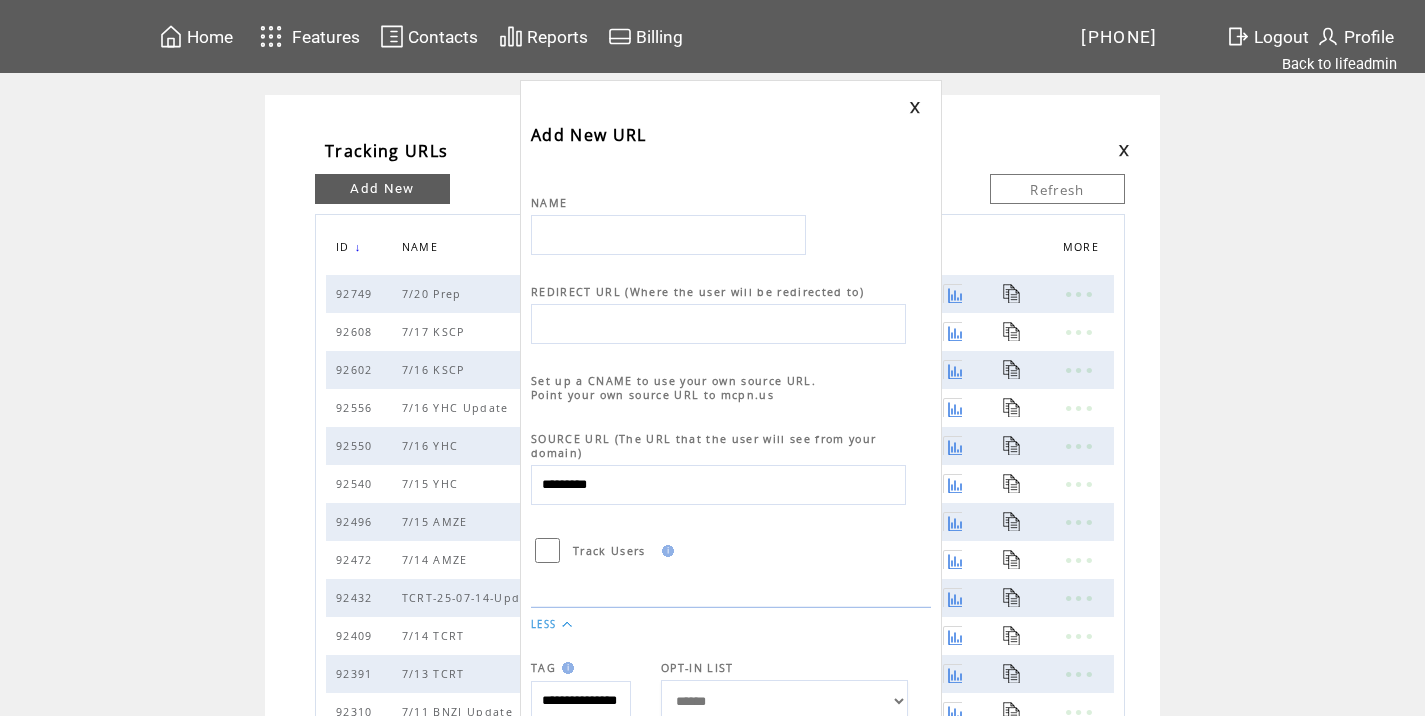 scroll, scrollTop: 0, scrollLeft: 0, axis: both 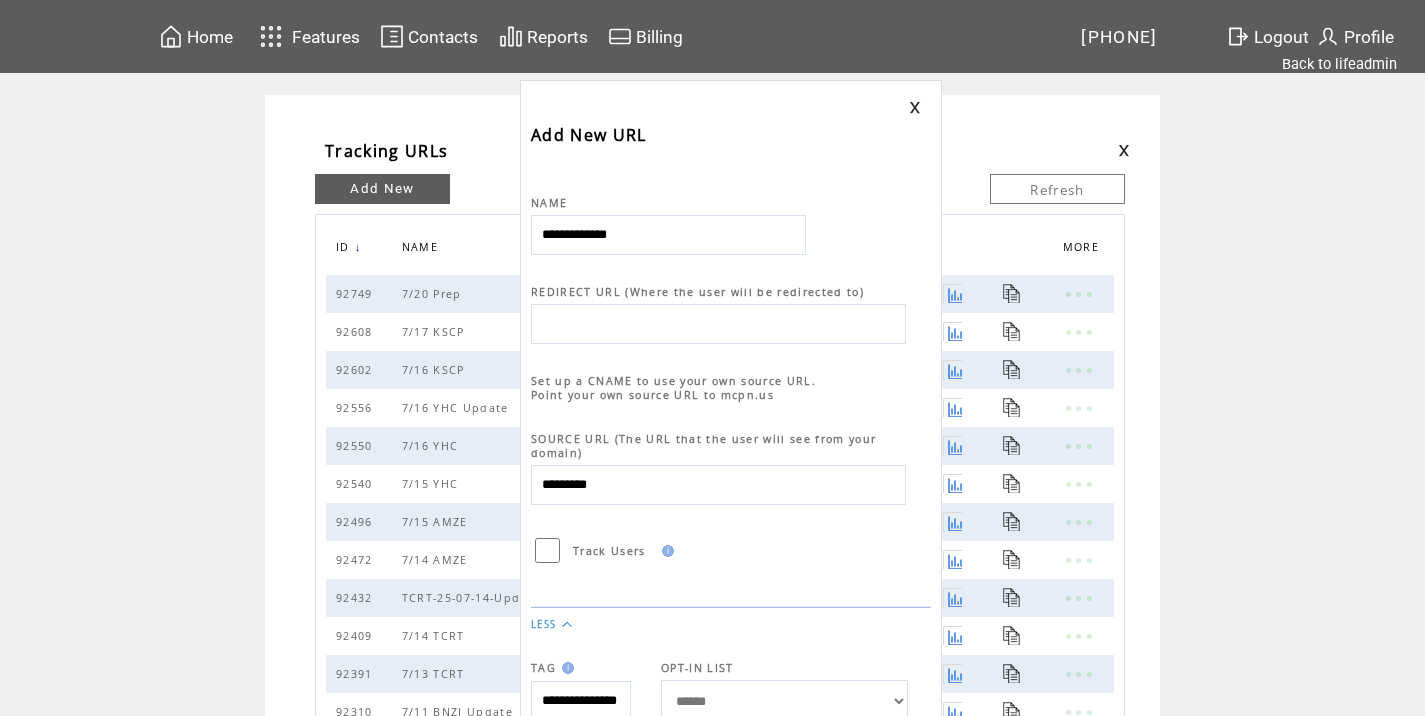 type on "**********" 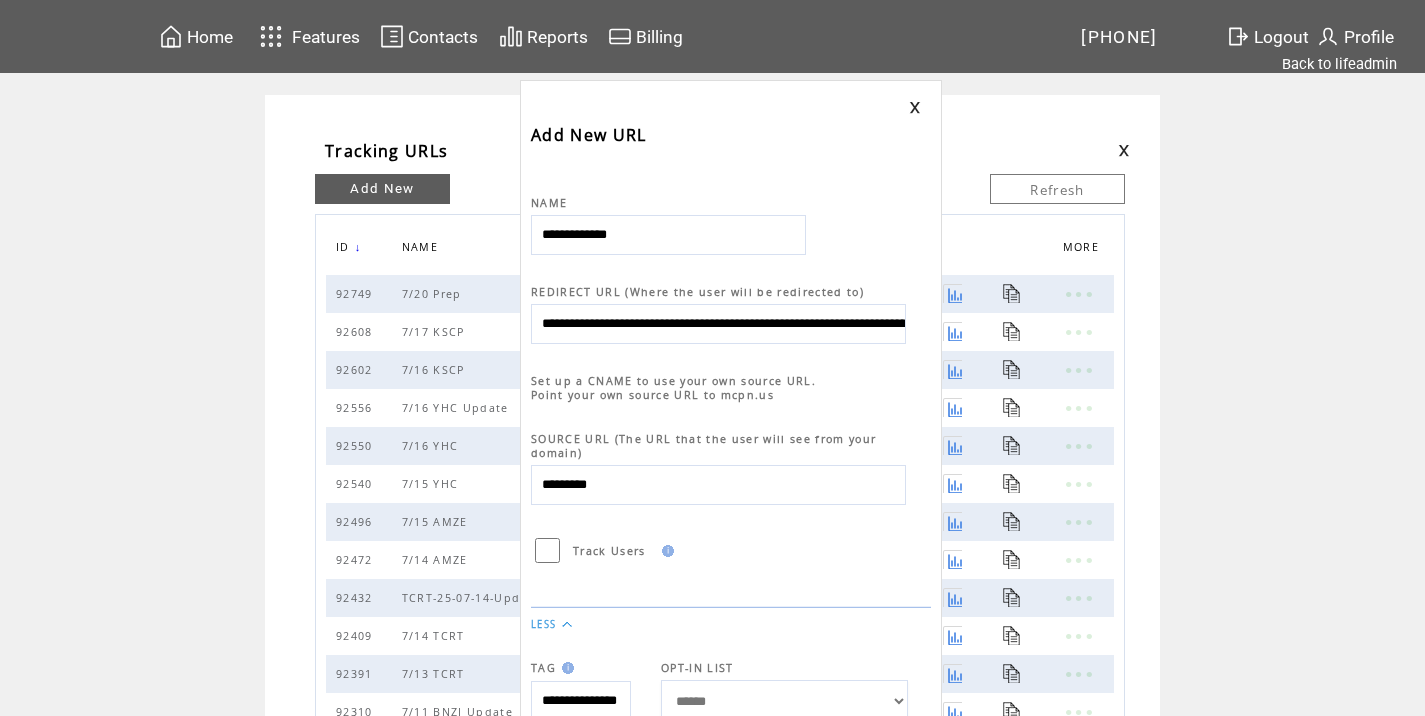 scroll, scrollTop: 0, scrollLeft: 829, axis: horizontal 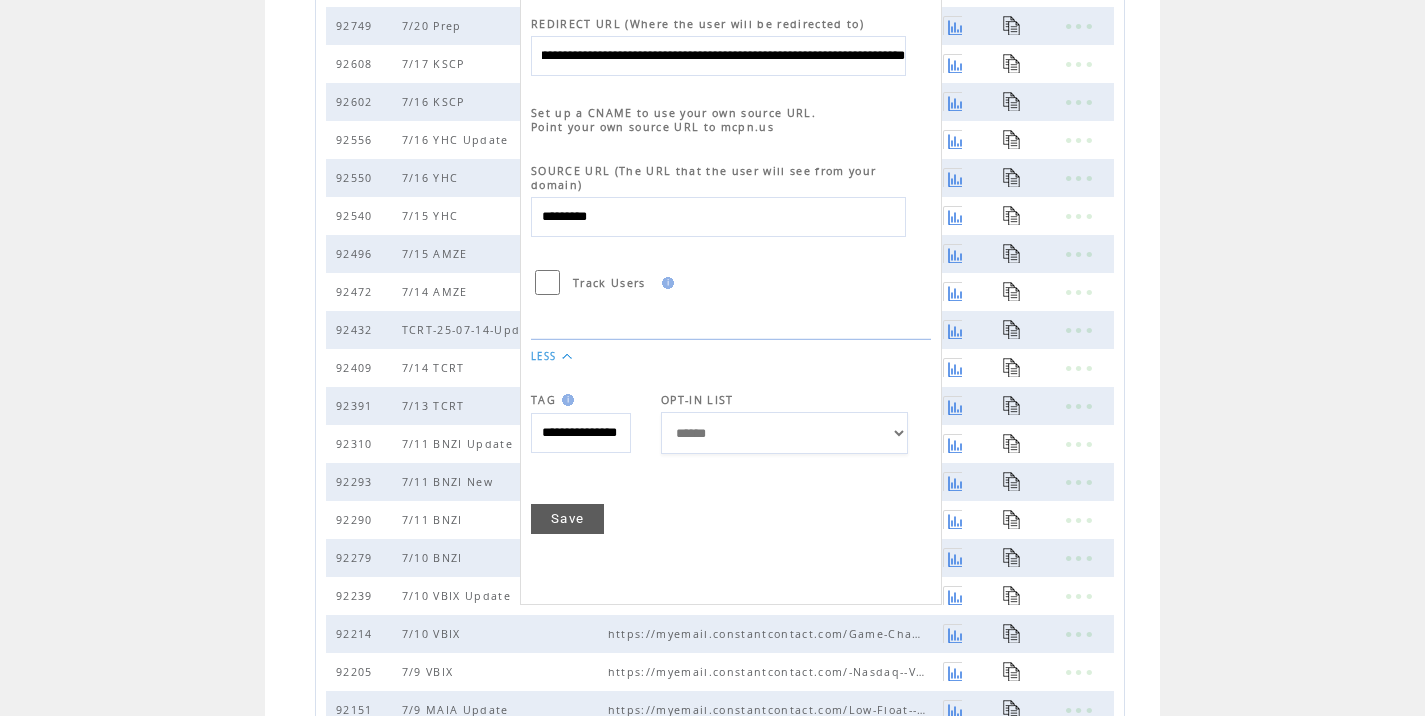 type on "**********" 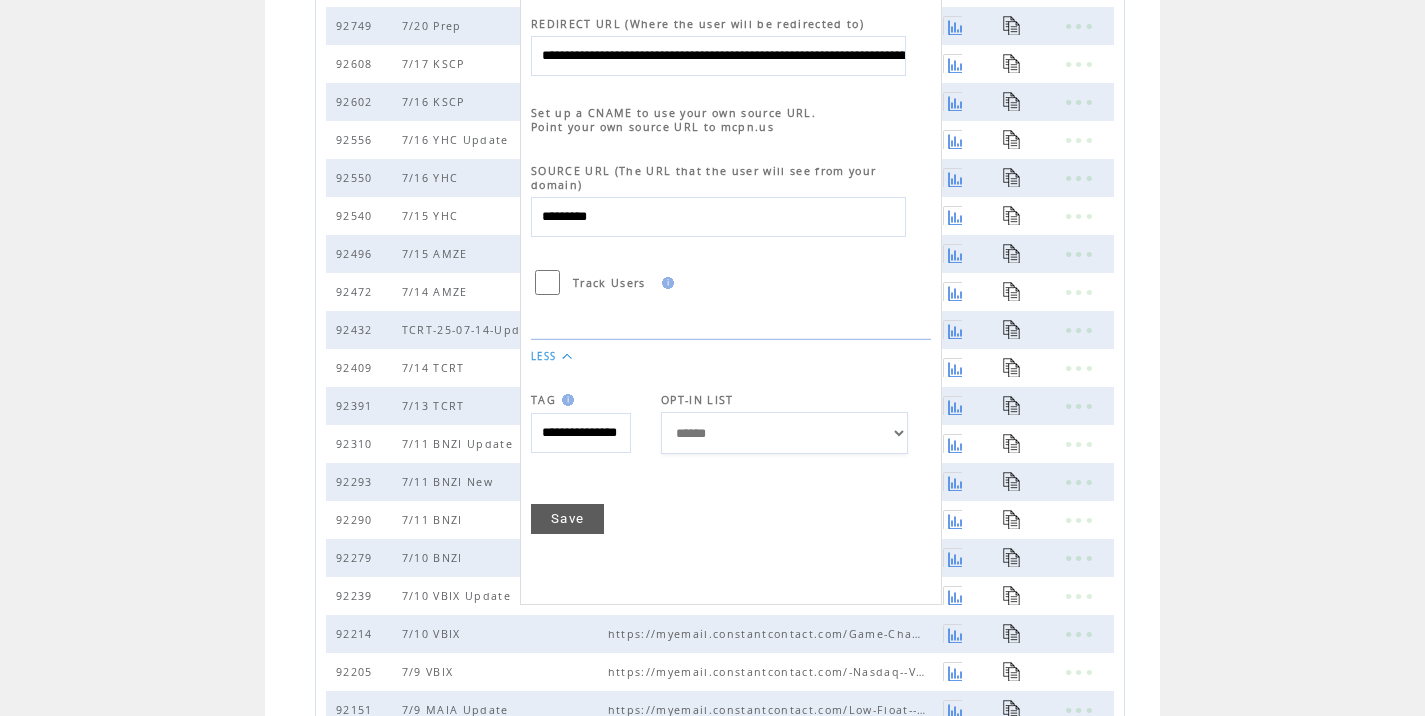 scroll, scrollTop: 0, scrollLeft: 0, axis: both 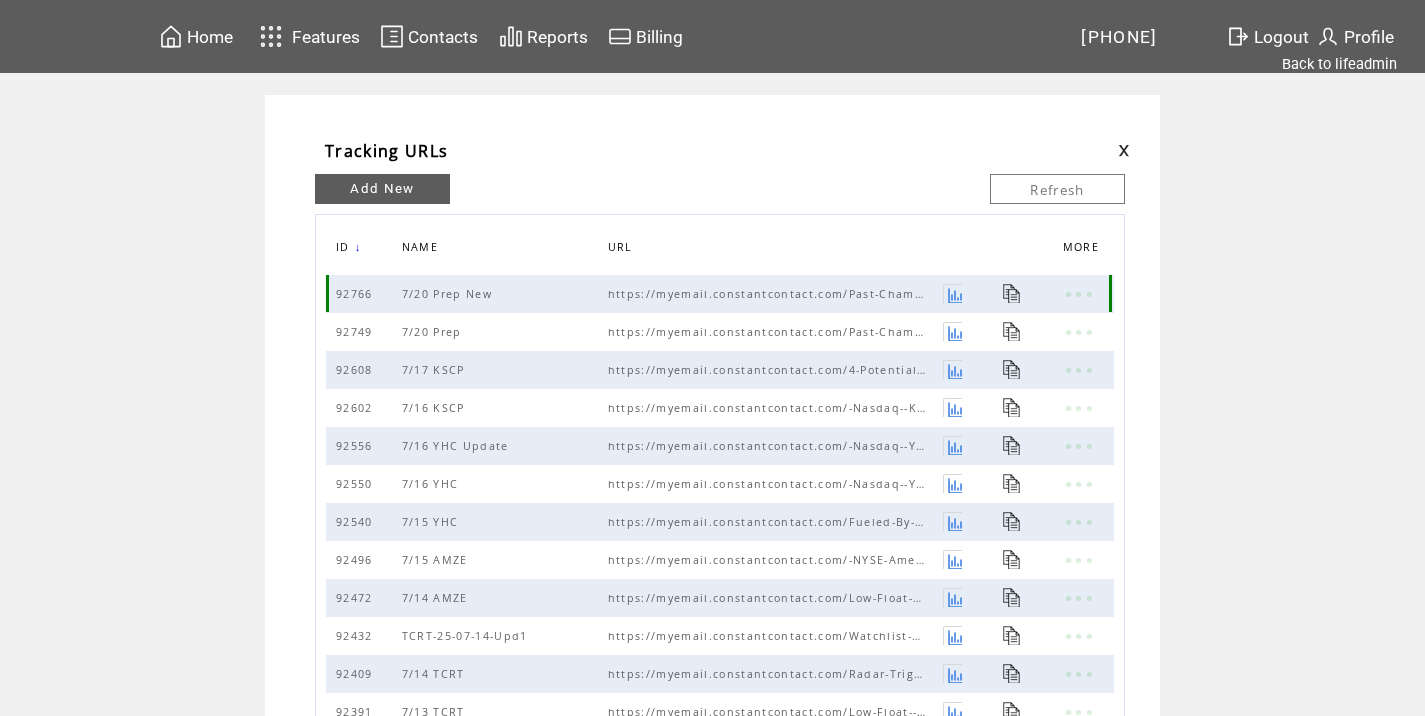 click at bounding box center [1012, 293] 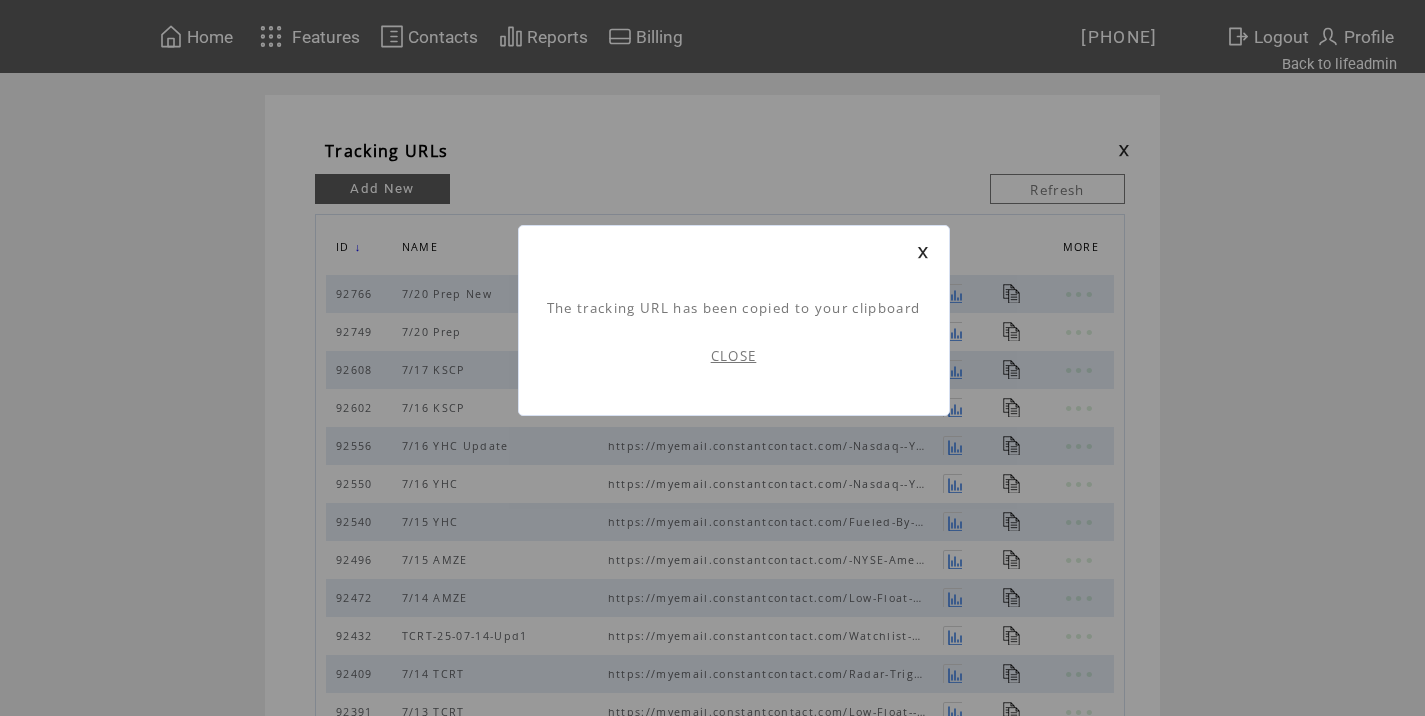 scroll, scrollTop: 1, scrollLeft: 0, axis: vertical 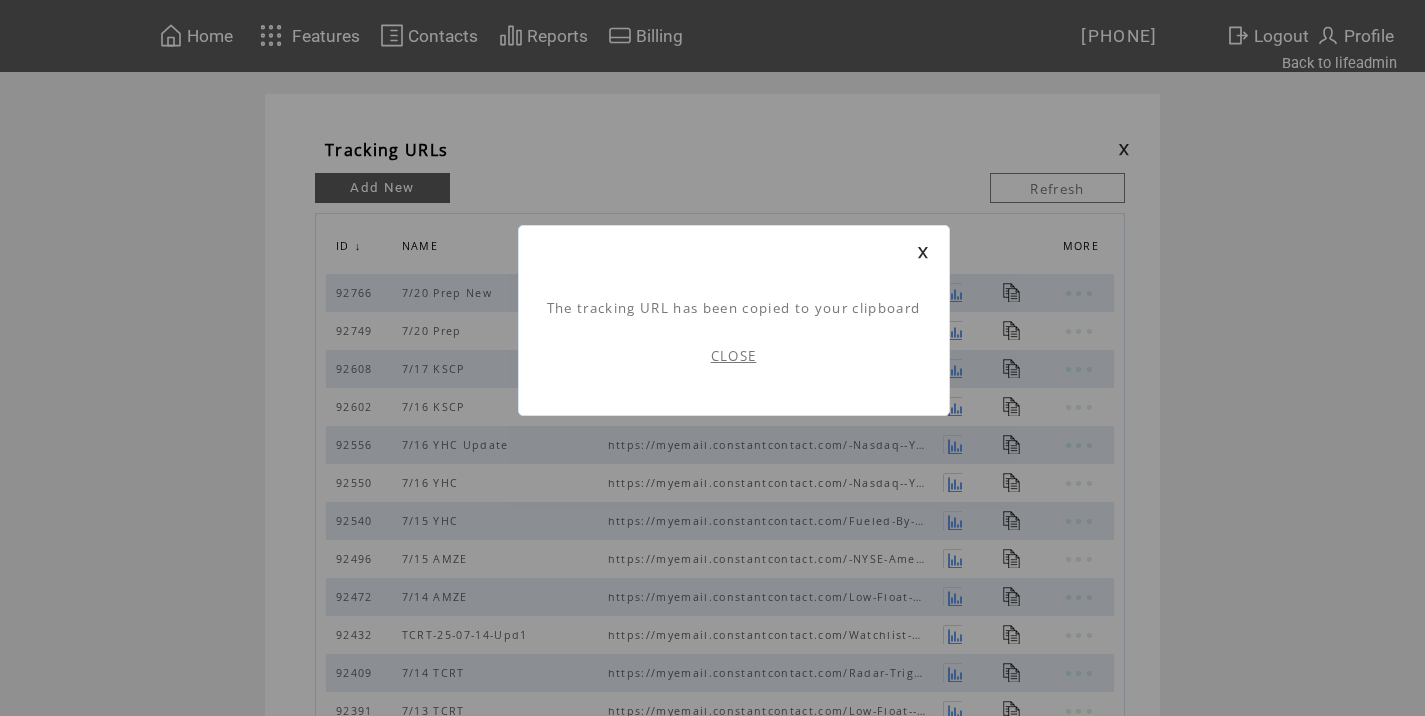 click on "CLOSE" at bounding box center [734, 356] 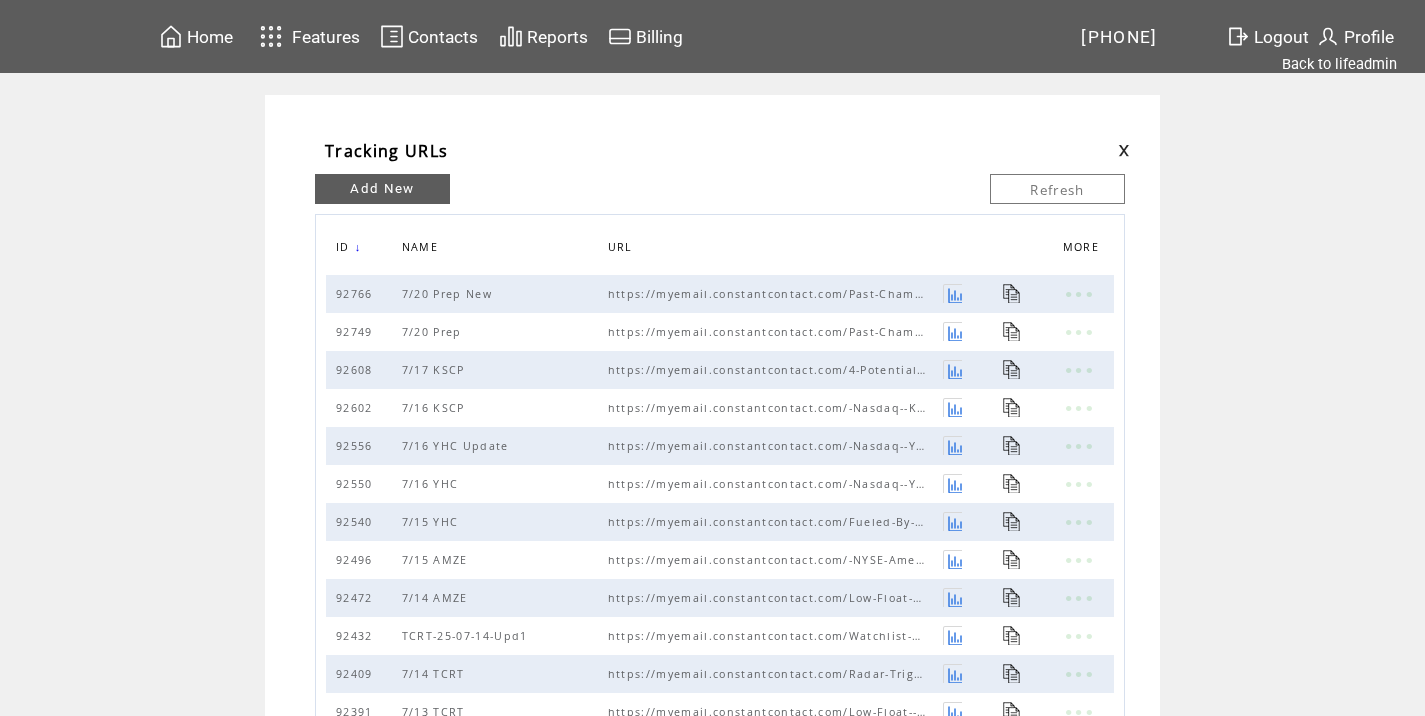 click at bounding box center [1124, 150] 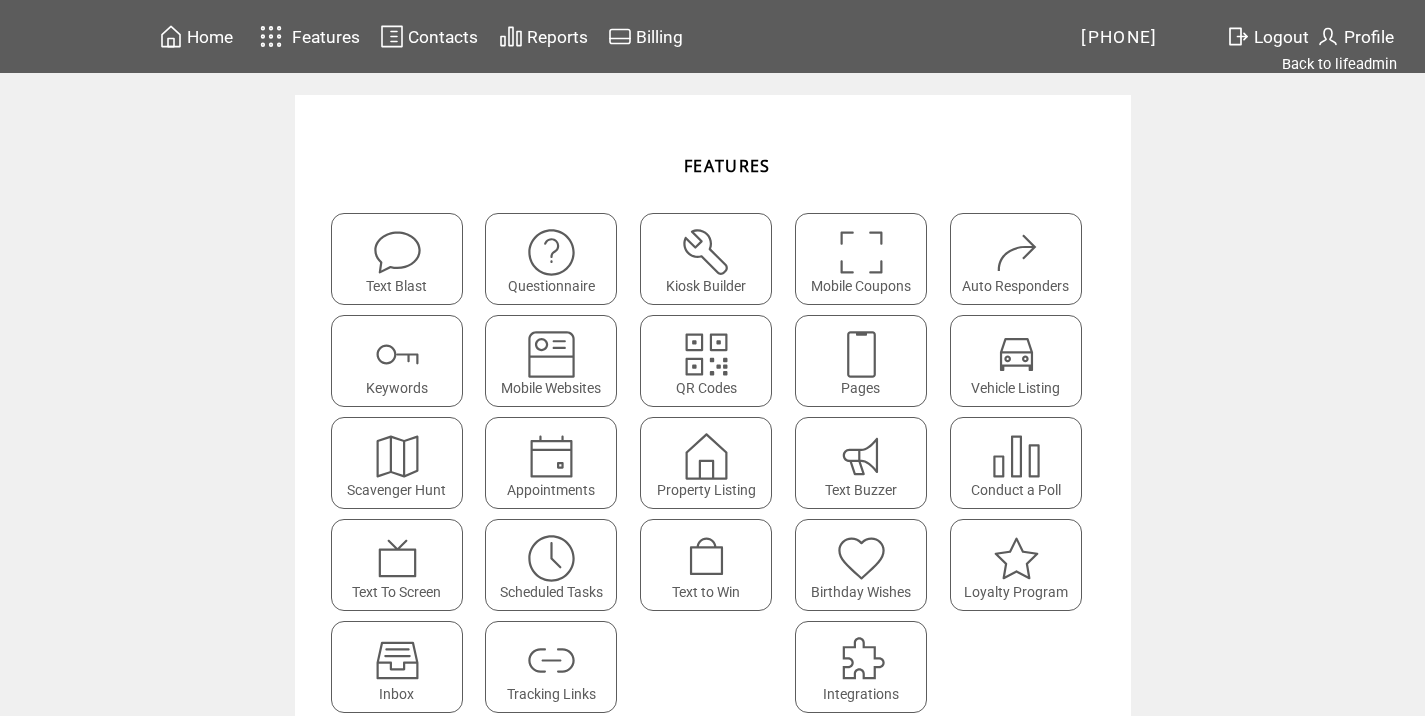 scroll, scrollTop: 0, scrollLeft: 0, axis: both 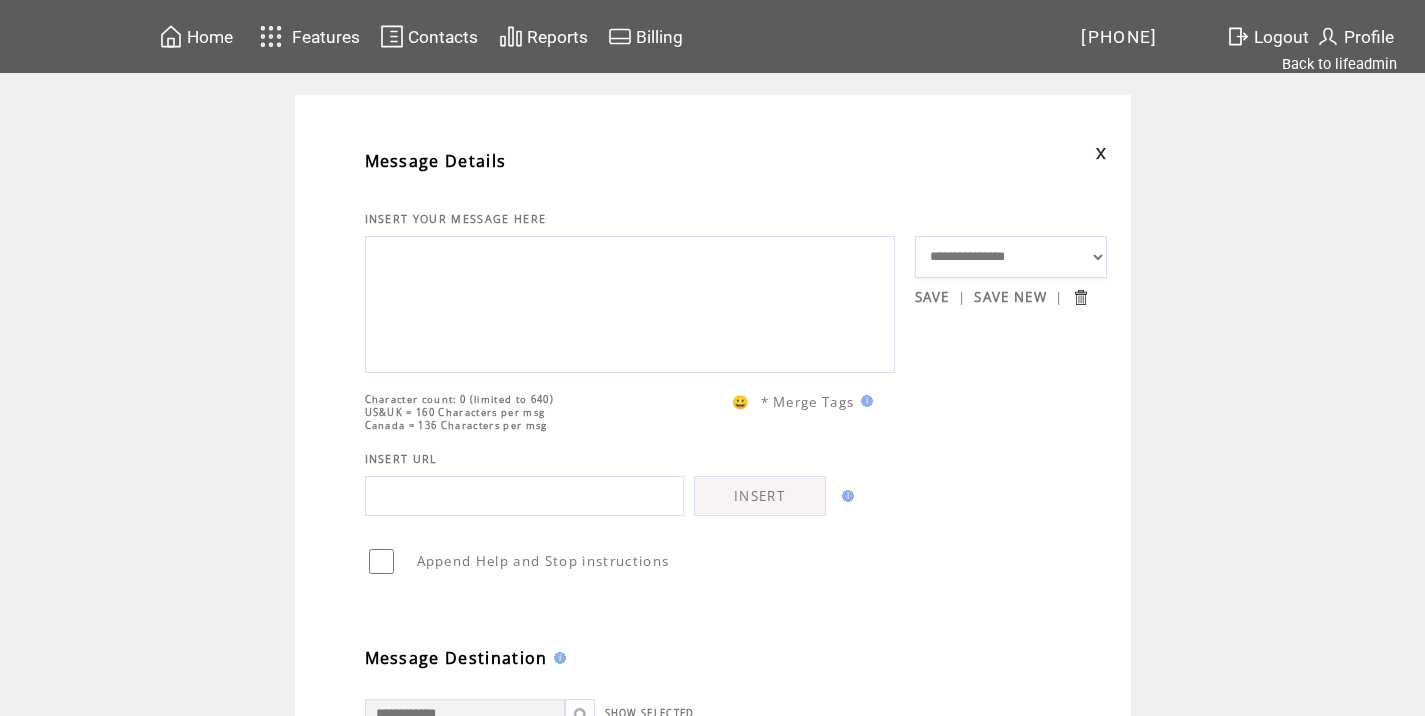 click at bounding box center (1101, 153) 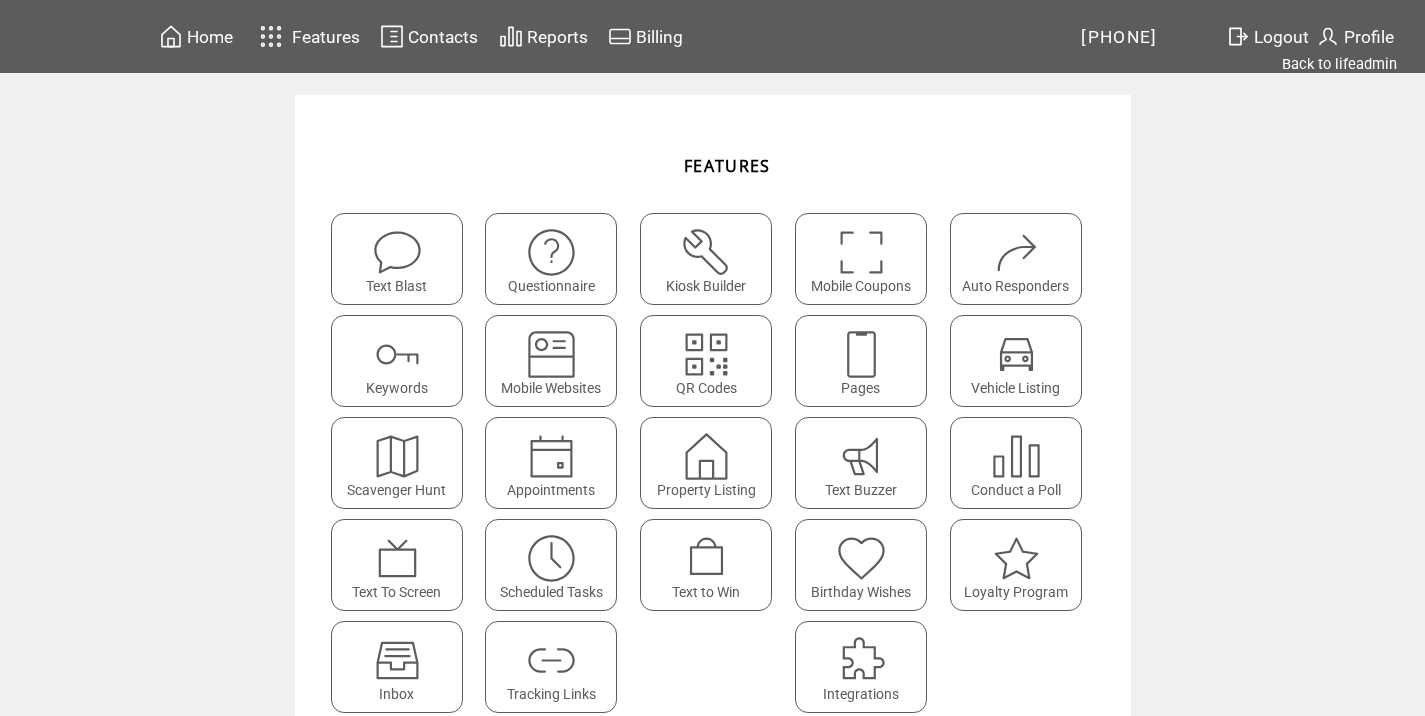 scroll, scrollTop: 0, scrollLeft: 0, axis: both 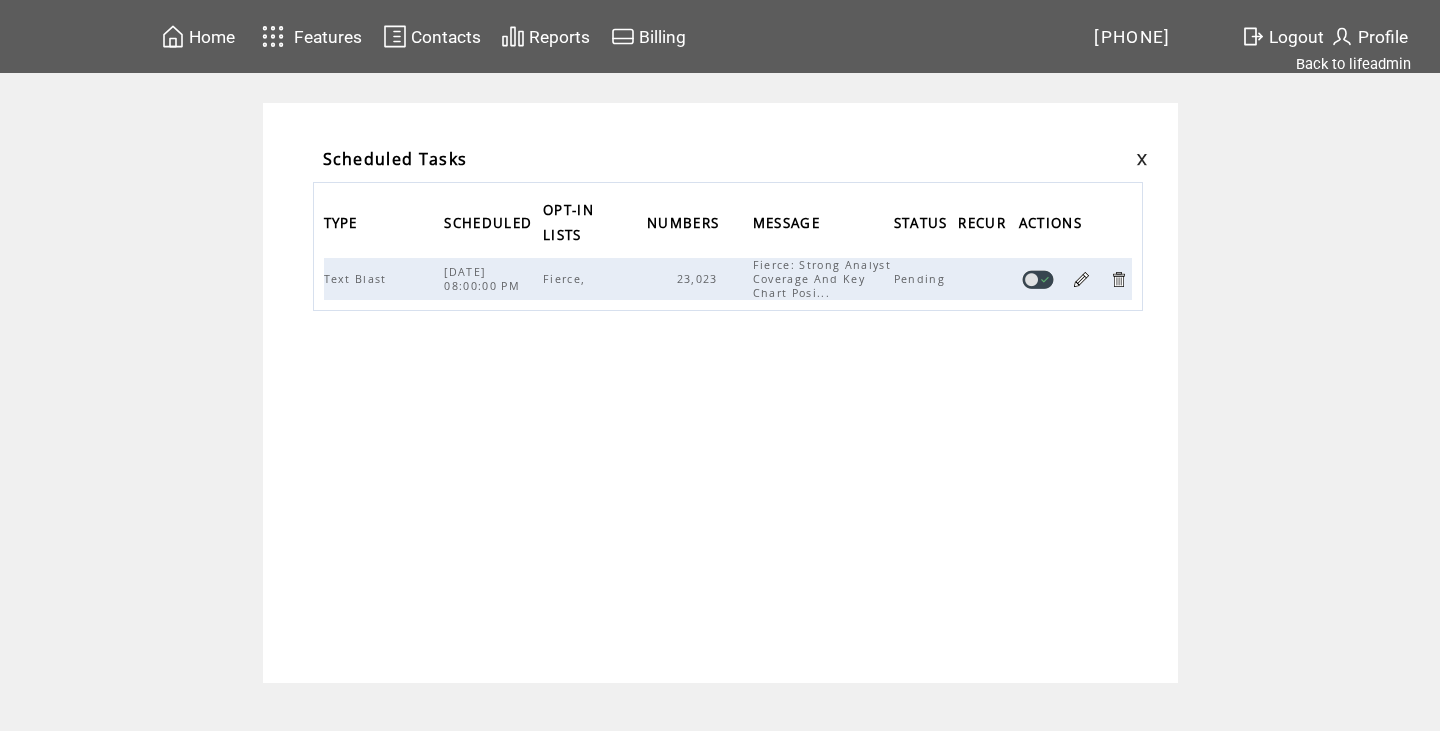 click at bounding box center [1081, 279] 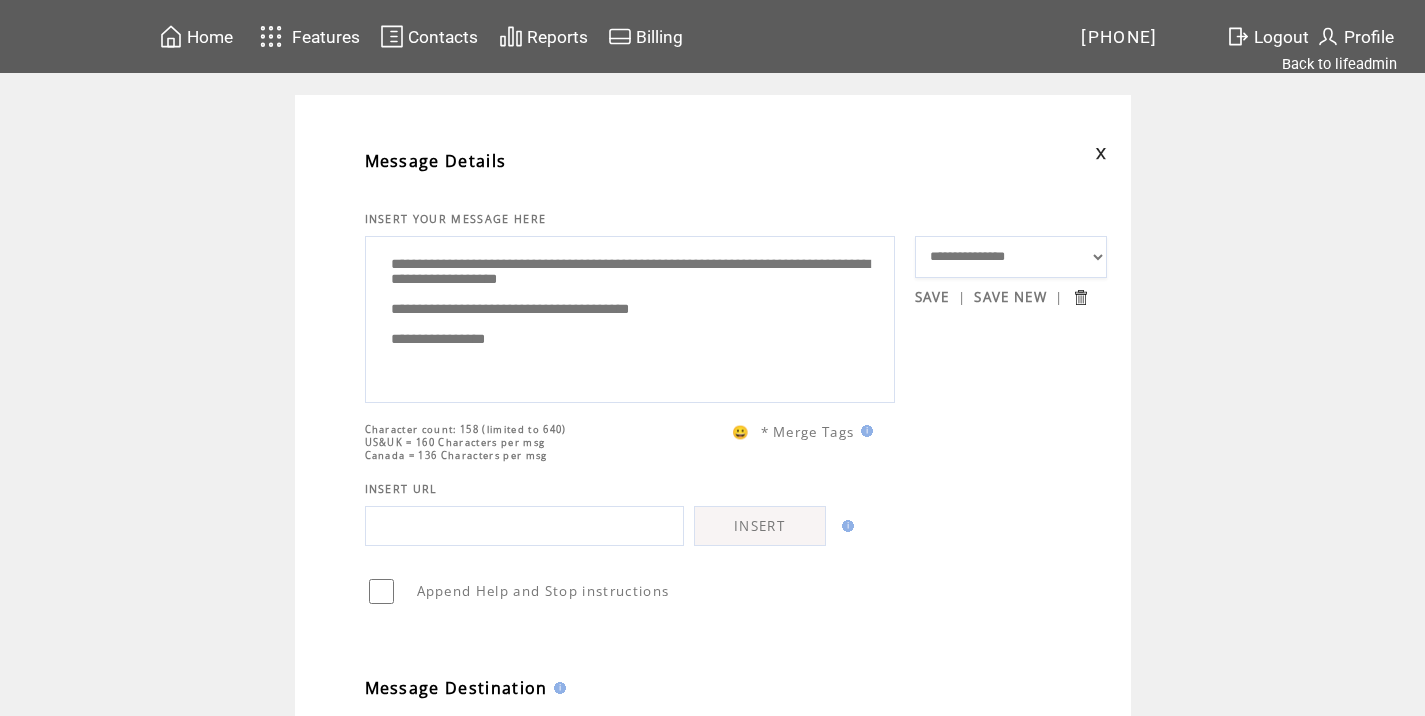 scroll, scrollTop: 0, scrollLeft: 0, axis: both 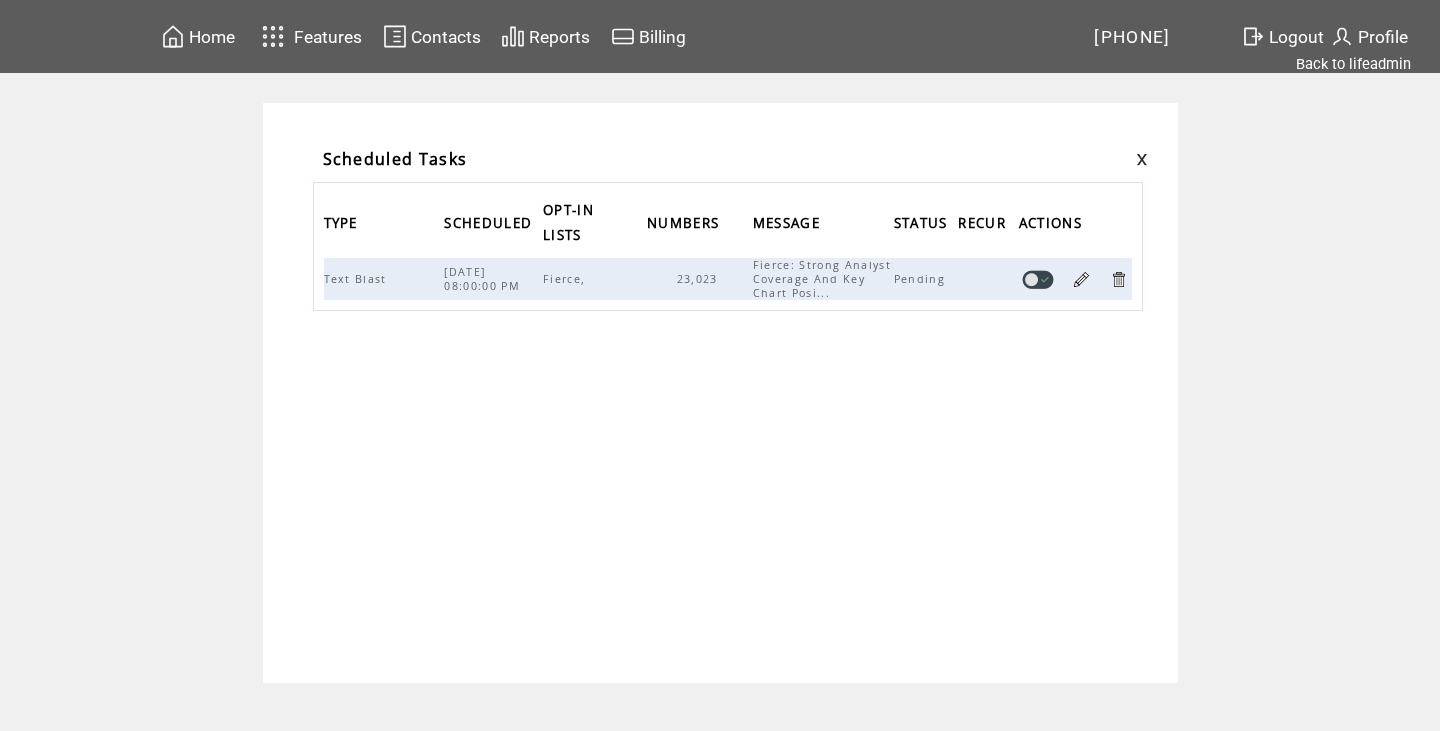 click at bounding box center (1118, 279) 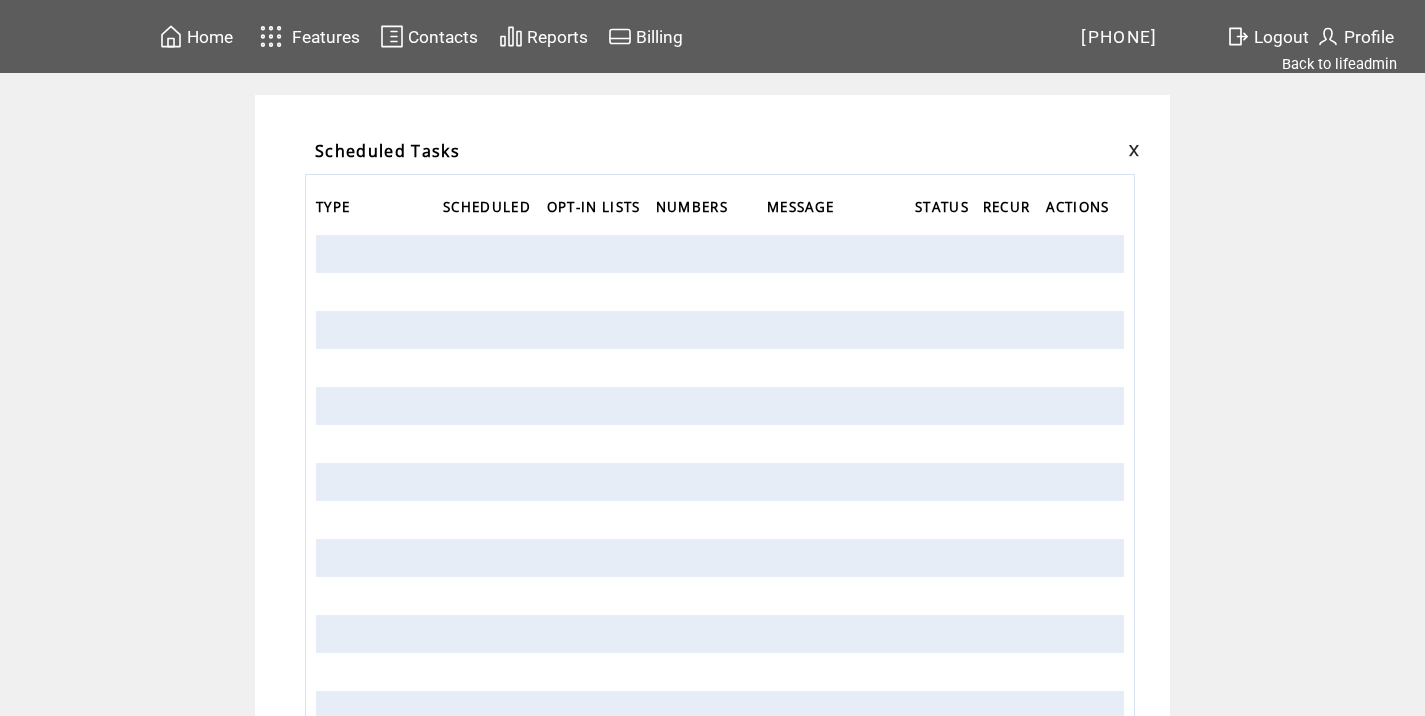 scroll, scrollTop: 0, scrollLeft: 0, axis: both 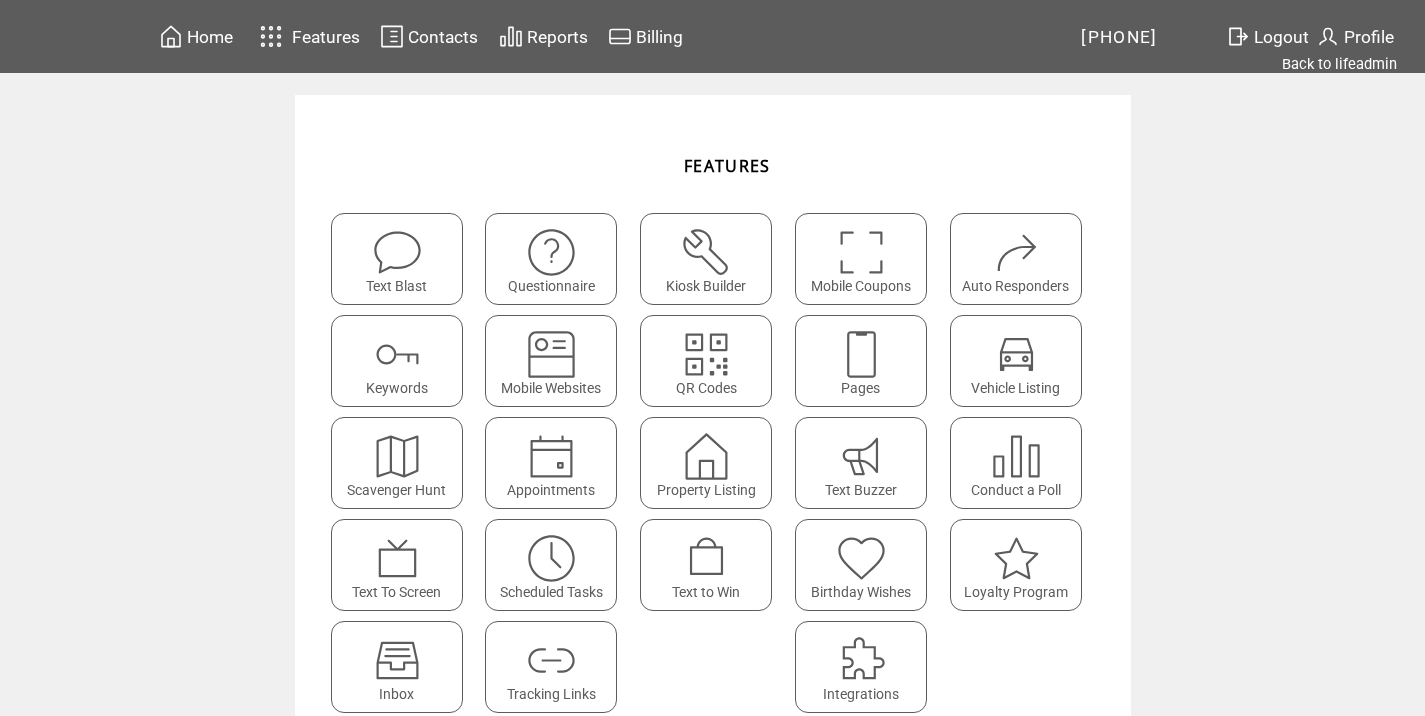 click at bounding box center (397, 252) 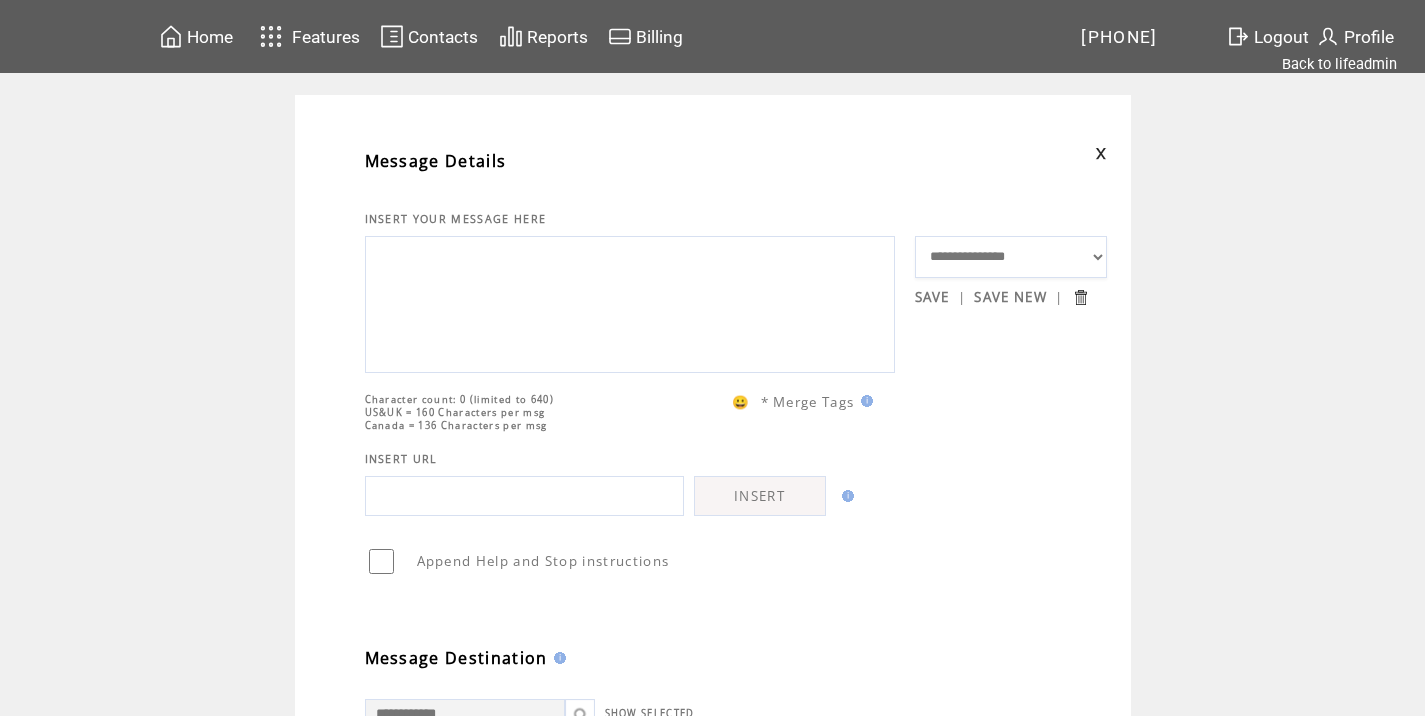 scroll, scrollTop: 0, scrollLeft: 0, axis: both 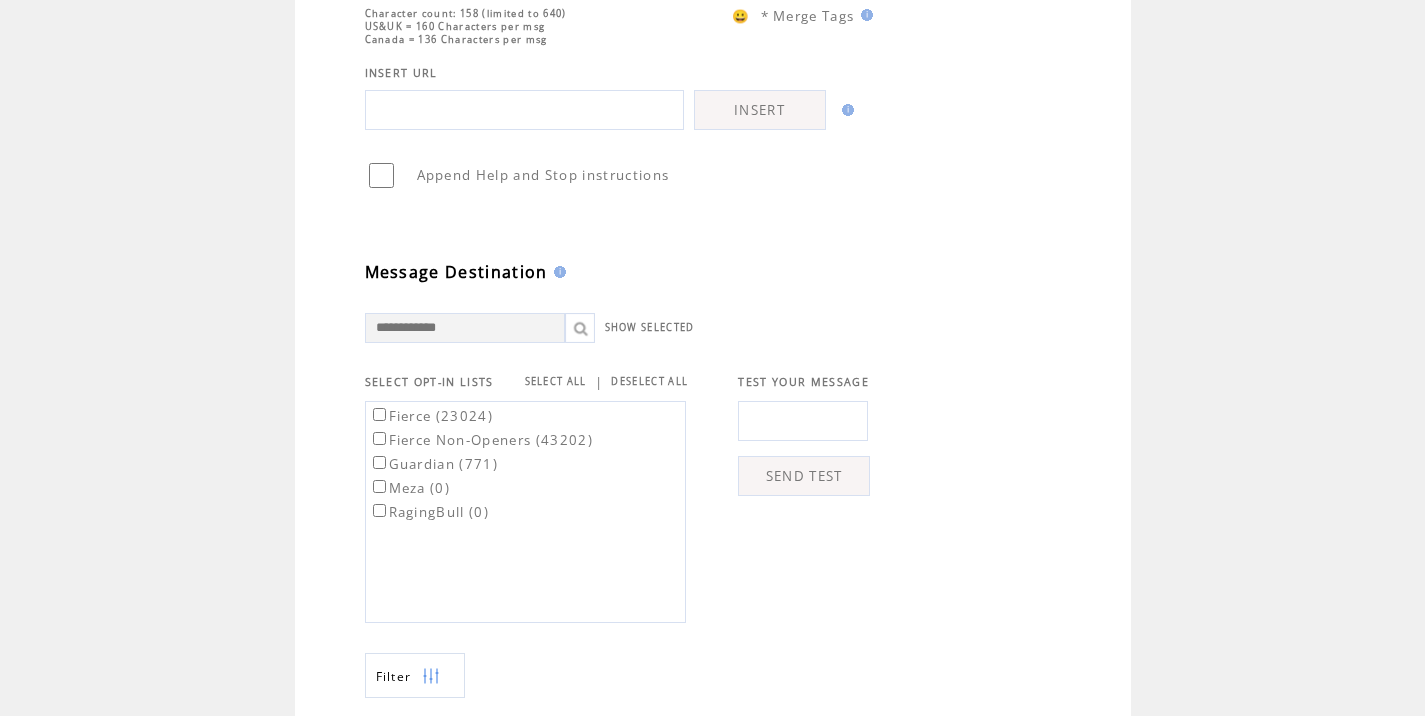 type on "**********" 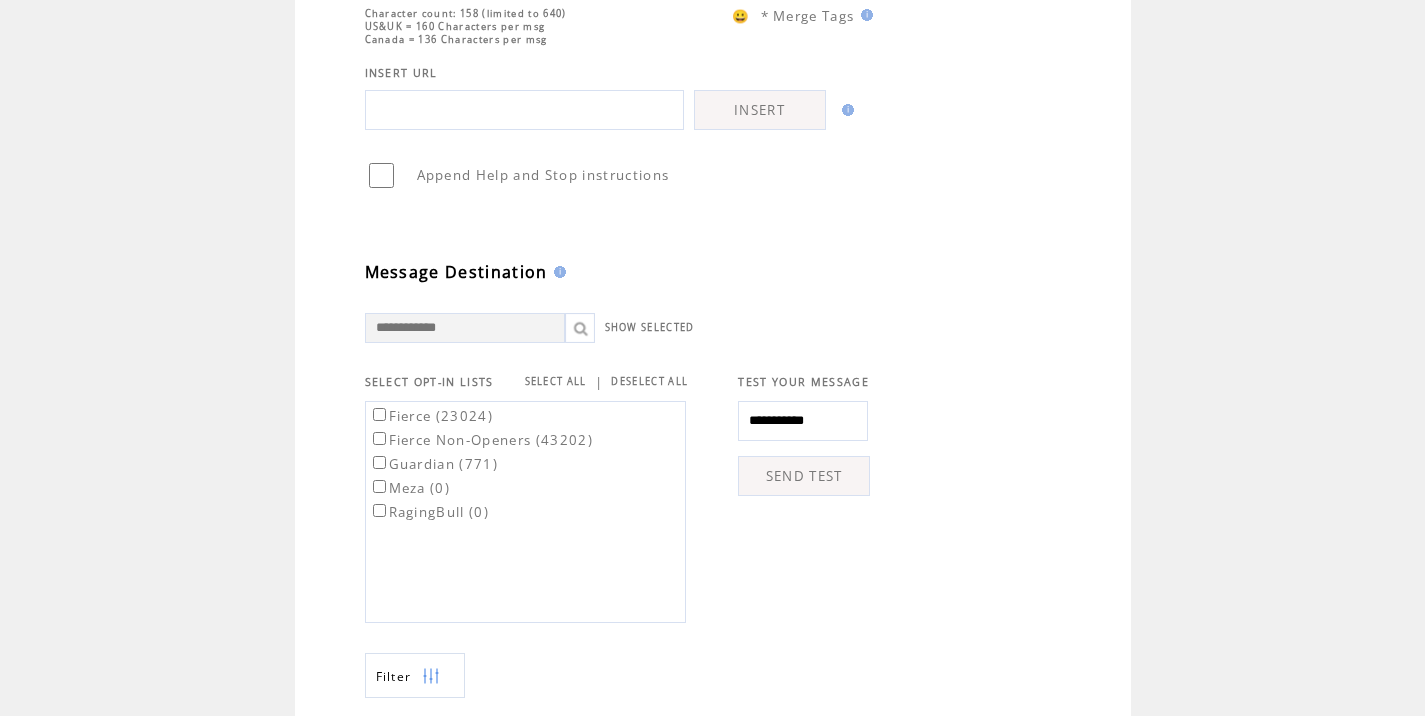 click on "SEND TEST" at bounding box center (804, 476) 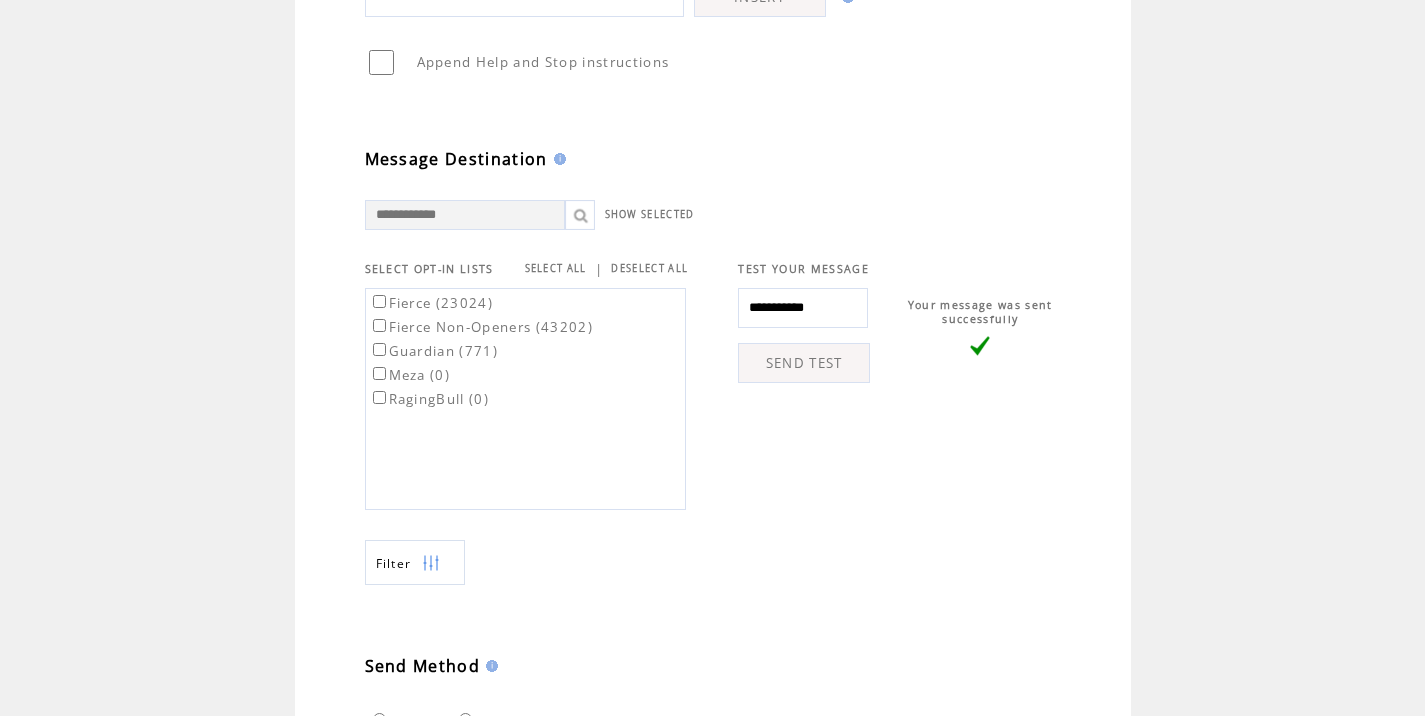 scroll, scrollTop: 530, scrollLeft: 0, axis: vertical 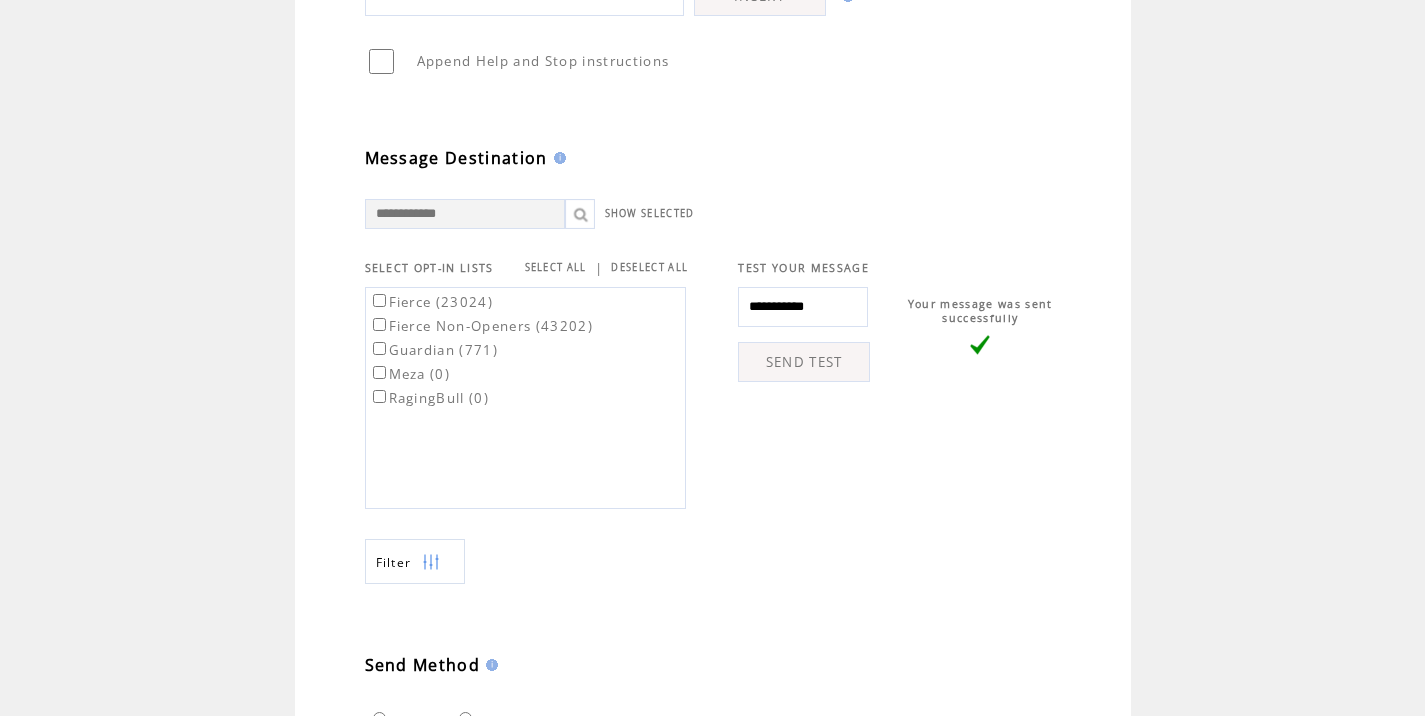 click on "Fierce (23024)" at bounding box center [431, 302] 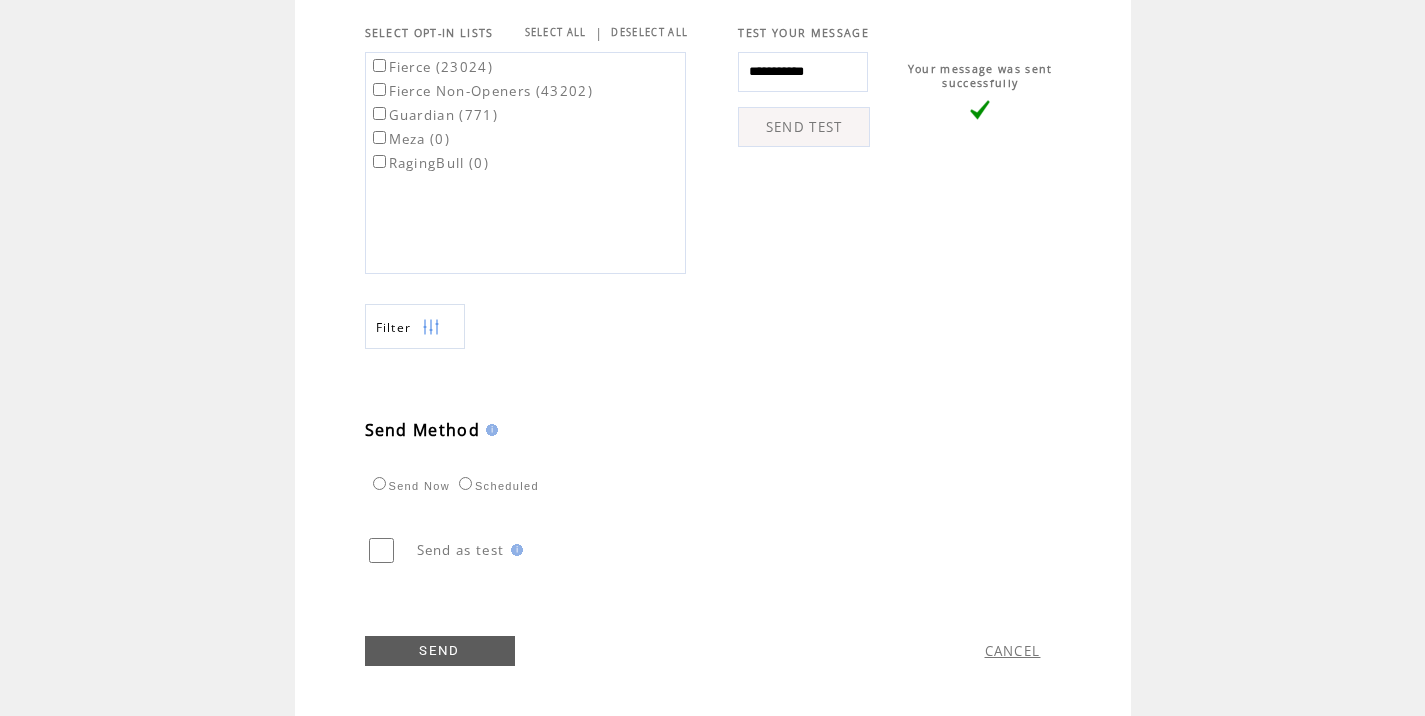 scroll, scrollTop: 774, scrollLeft: 0, axis: vertical 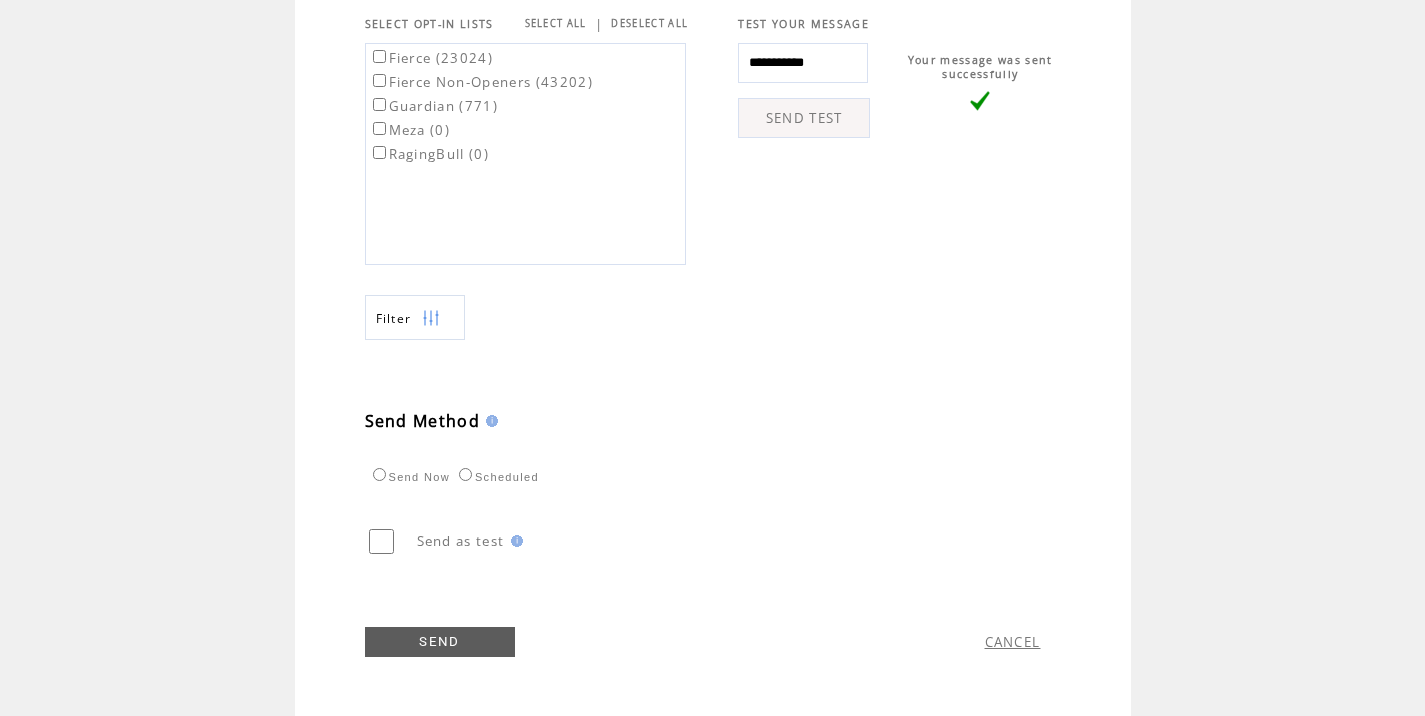 click on "Scheduled" at bounding box center (496, 477) 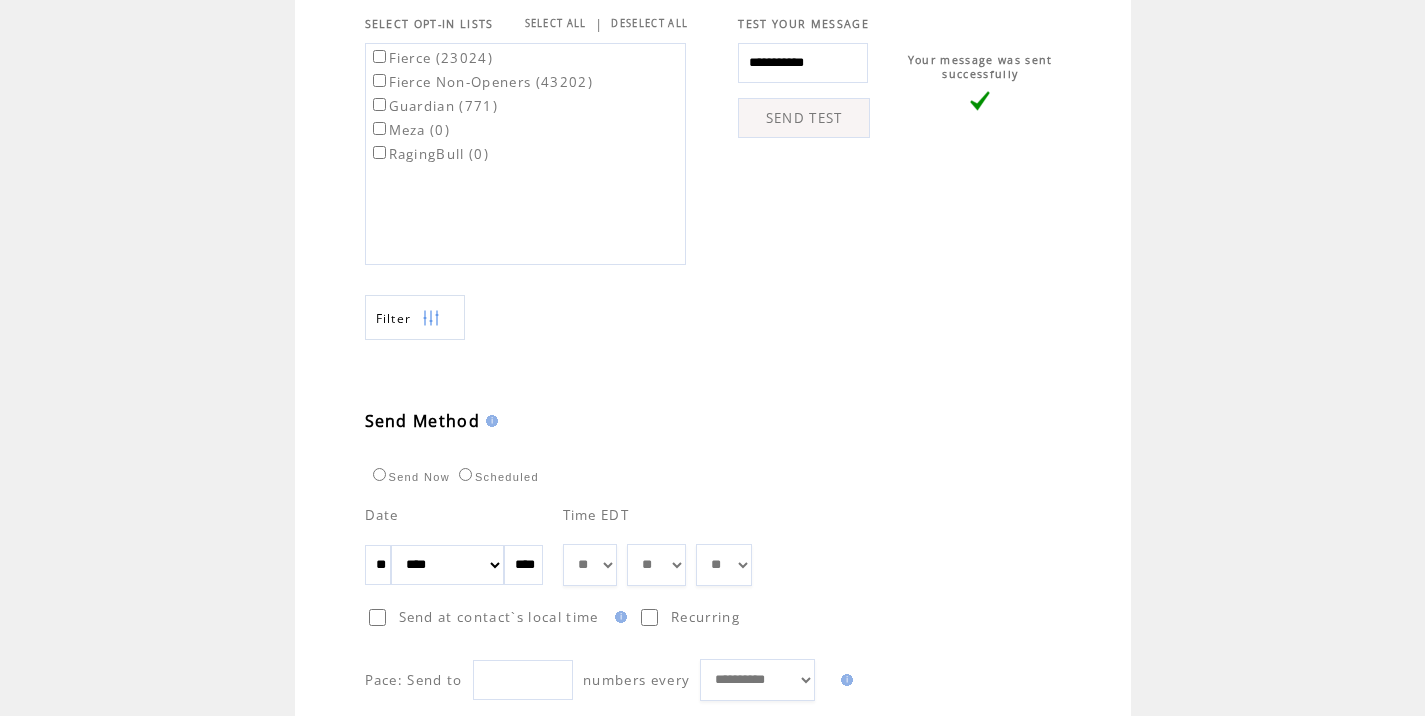 click on "** 	 ** 	 ** 	 ** 	 ** 	 ** 	 ** 	 ** 	 ** 	 ** 	 ** 	 ** 	 **" at bounding box center (590, 565) 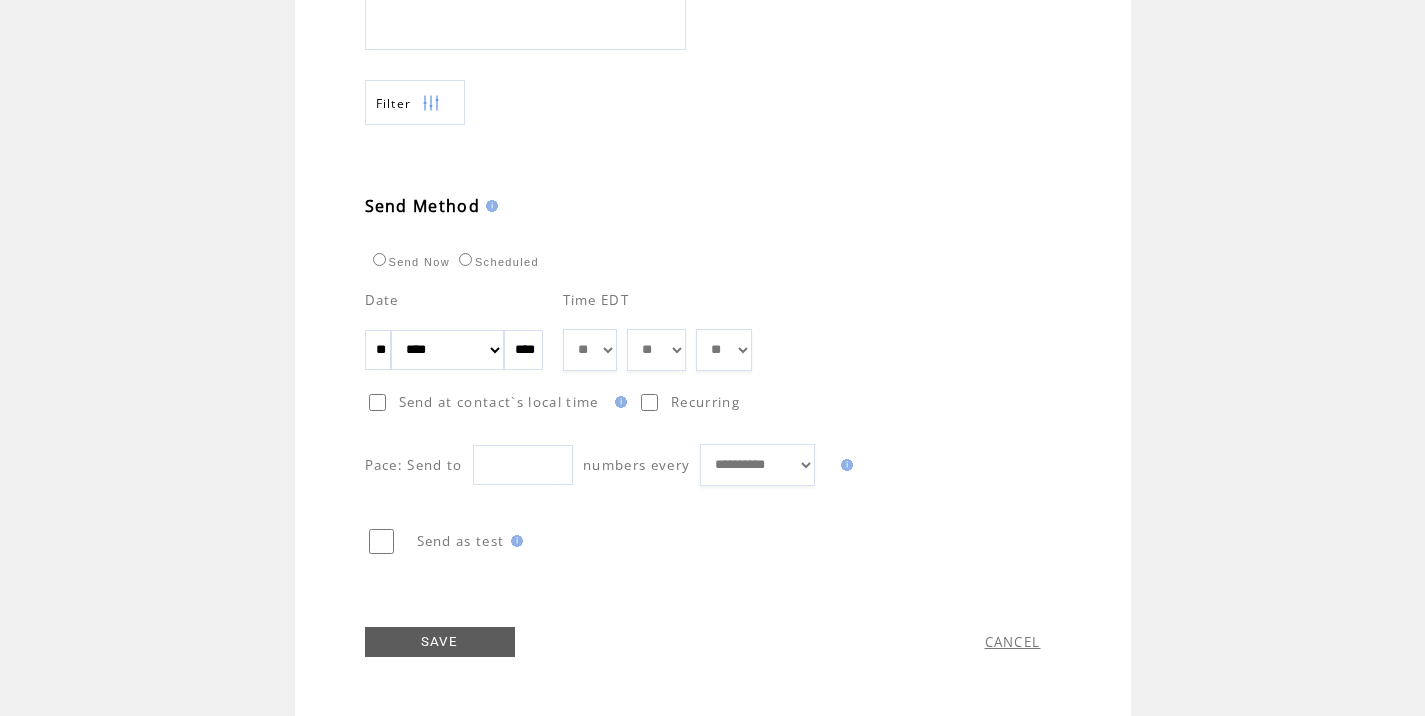 click on "SAVE" at bounding box center [440, 642] 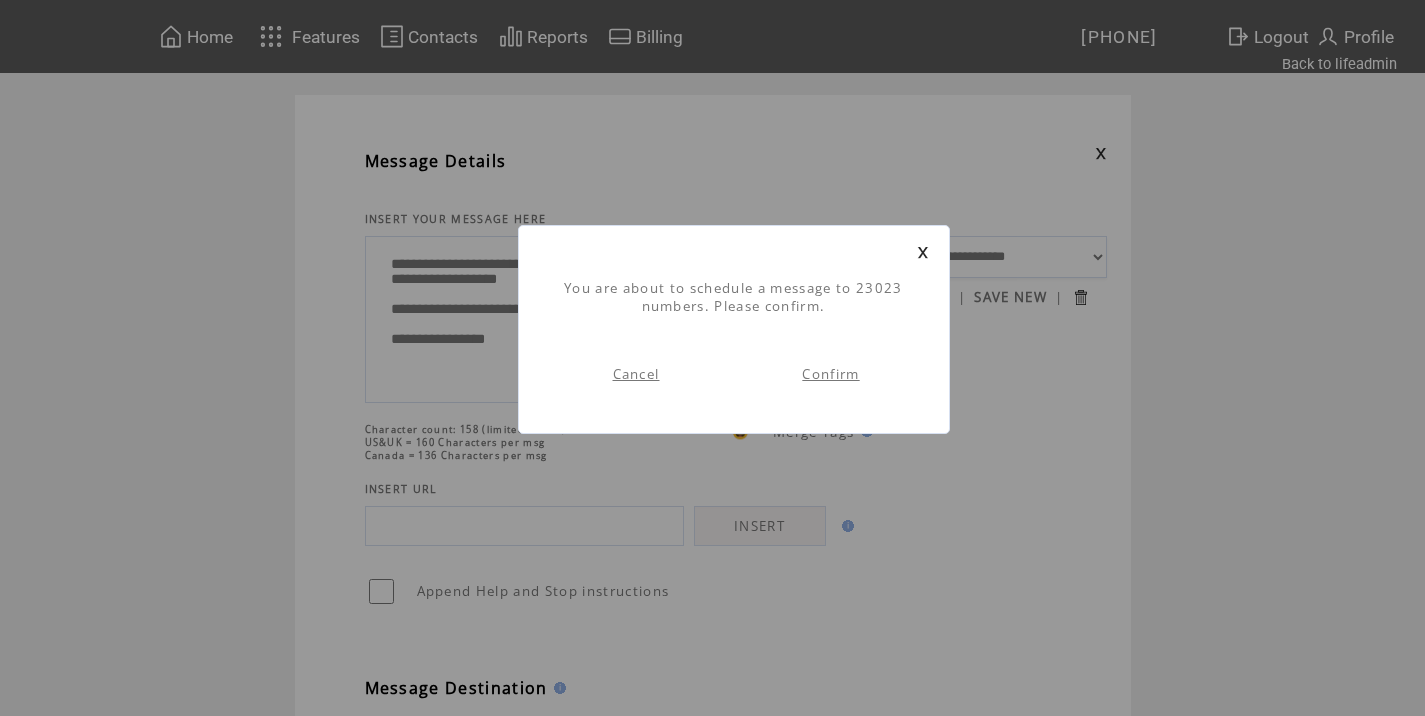 scroll, scrollTop: 1, scrollLeft: 0, axis: vertical 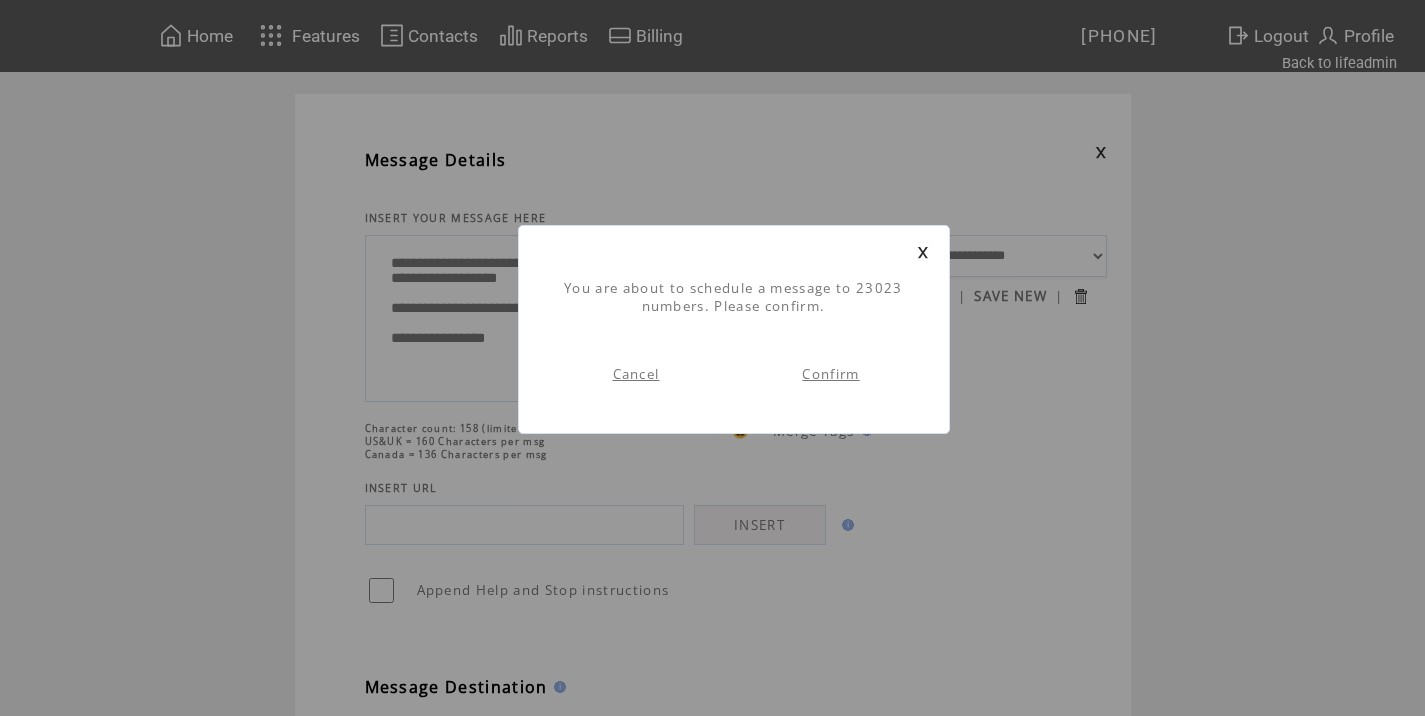 click on "Confirm" at bounding box center (830, 374) 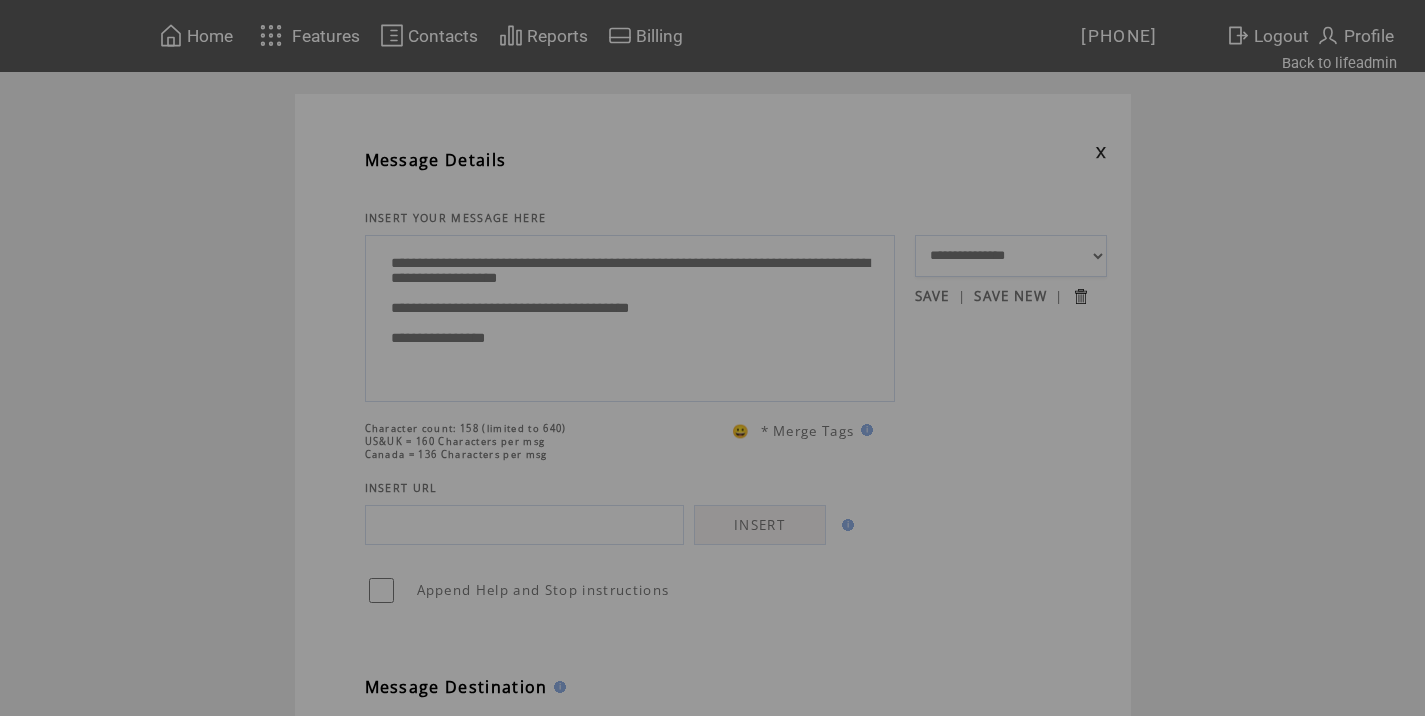 scroll, scrollTop: 0, scrollLeft: 0, axis: both 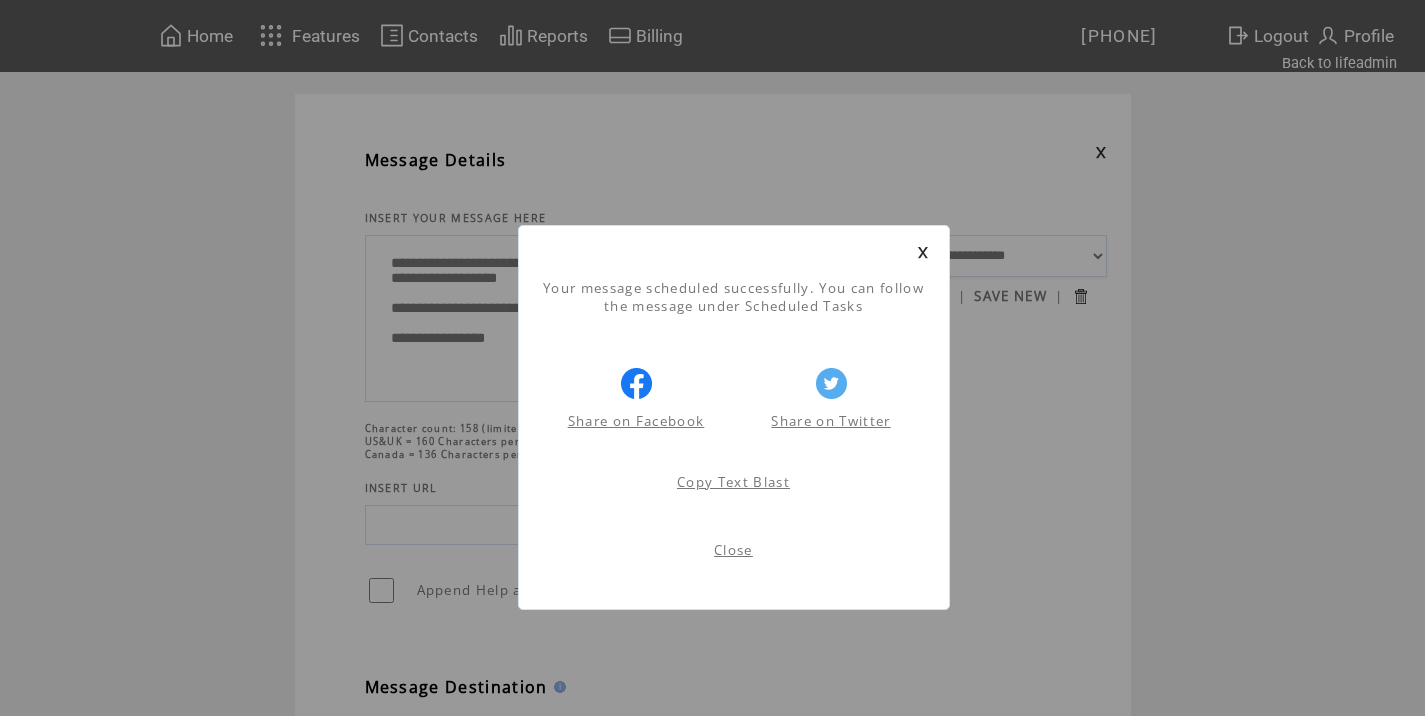 click on "Close" at bounding box center [733, 550] 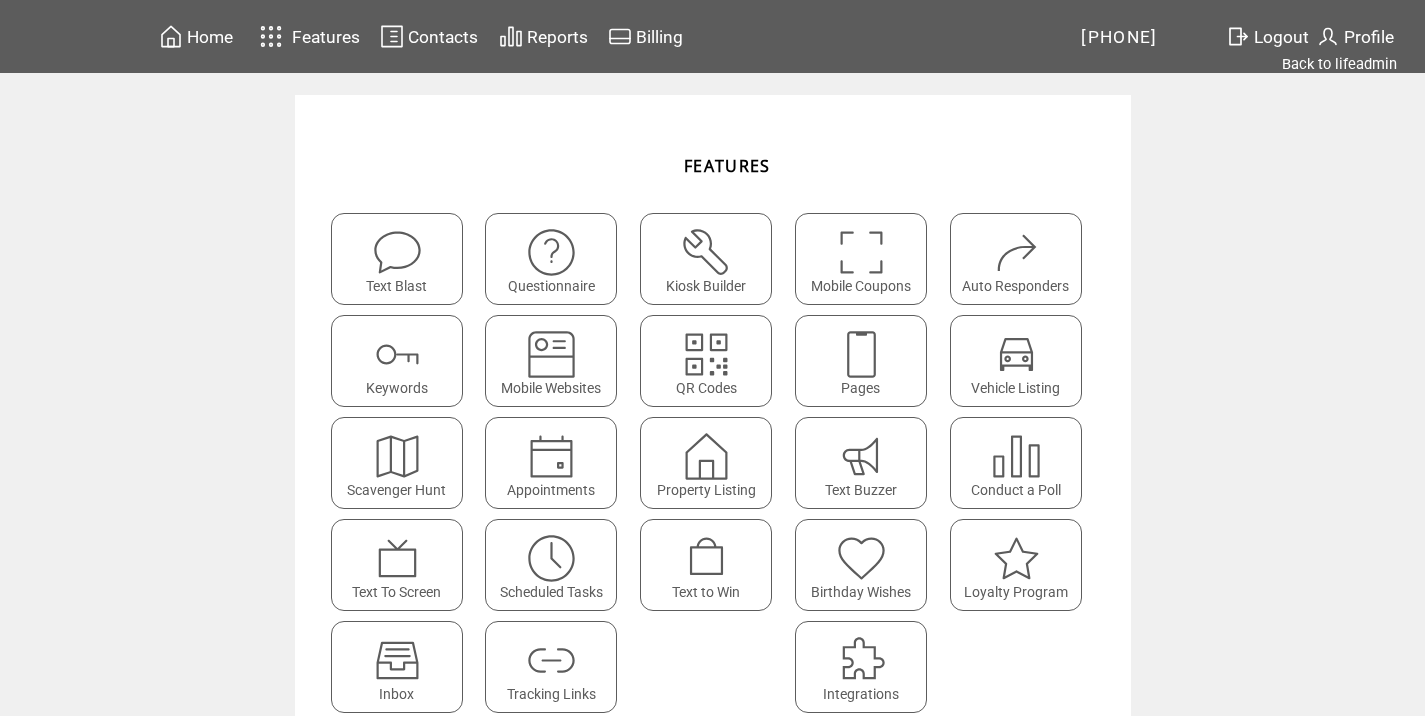 scroll, scrollTop: 0, scrollLeft: 0, axis: both 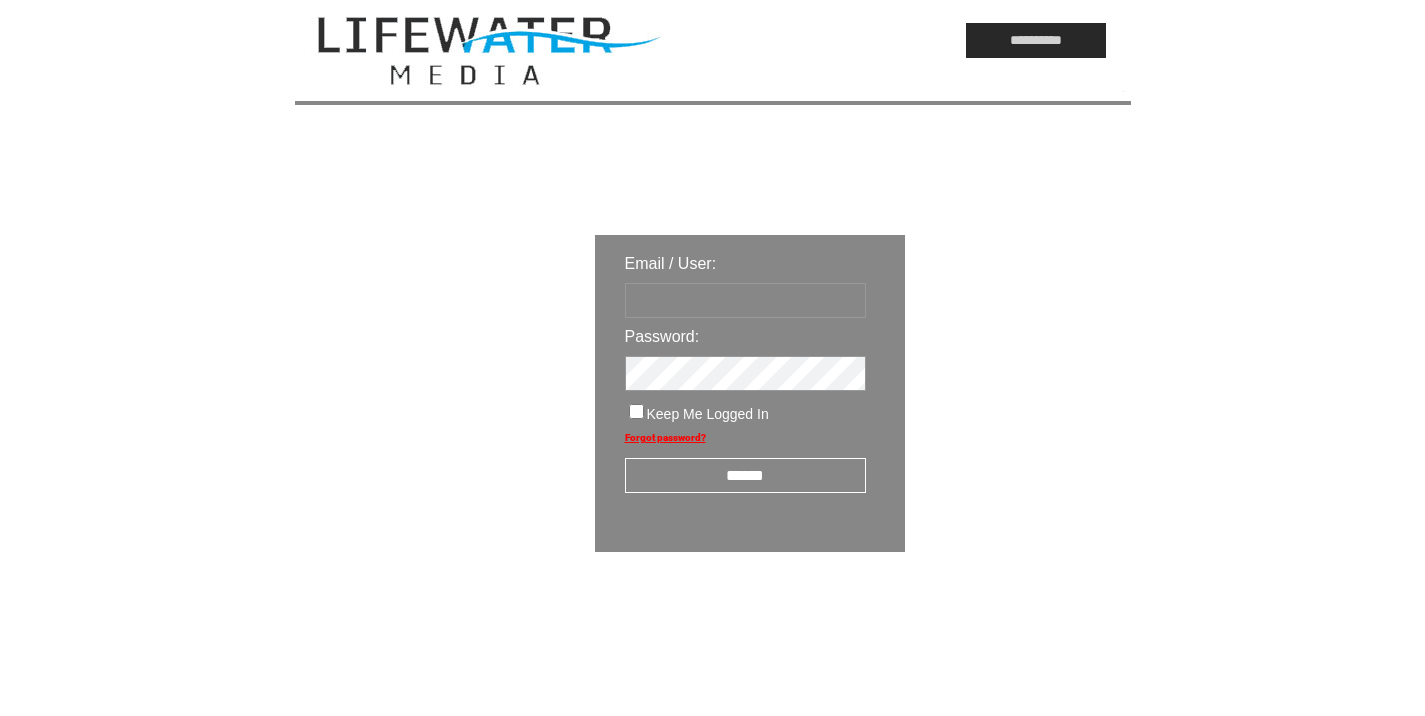 type on "*********" 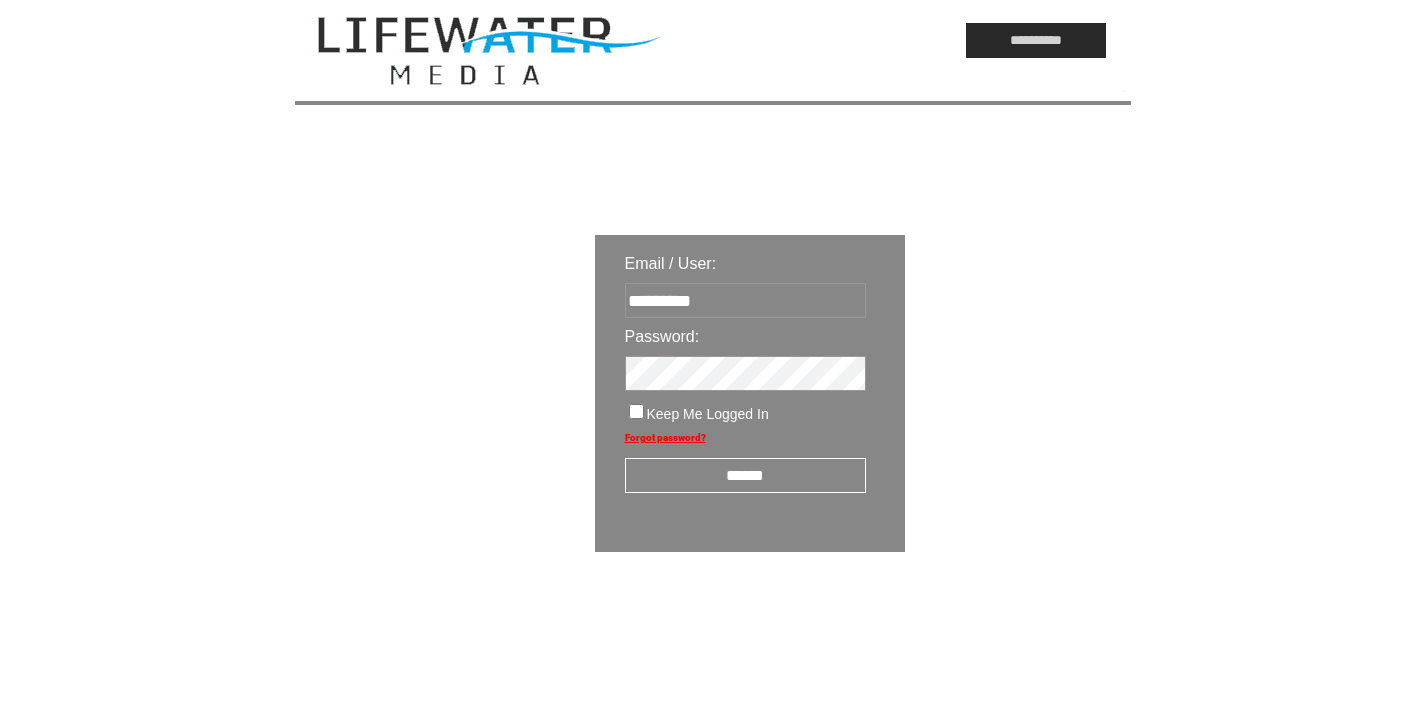 click on "******" at bounding box center [745, 475] 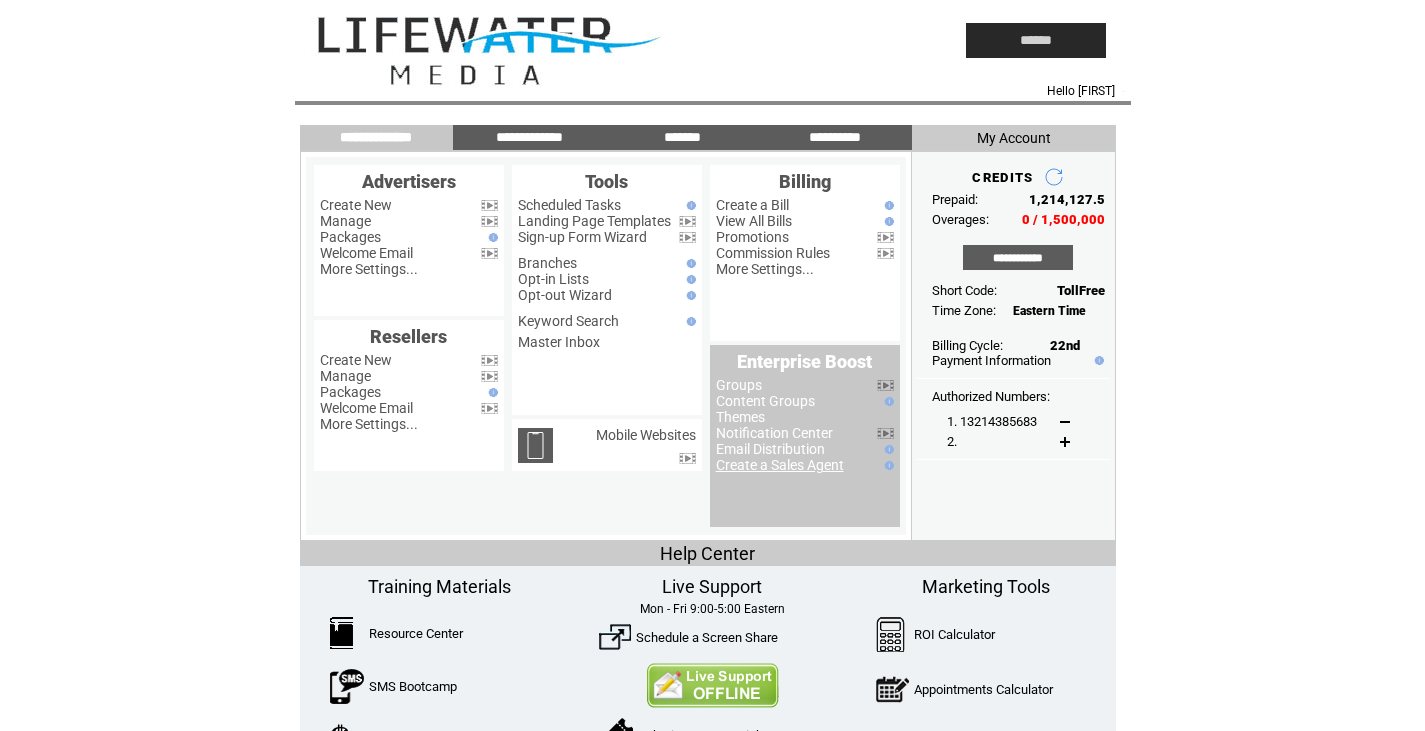 scroll, scrollTop: 0, scrollLeft: 0, axis: both 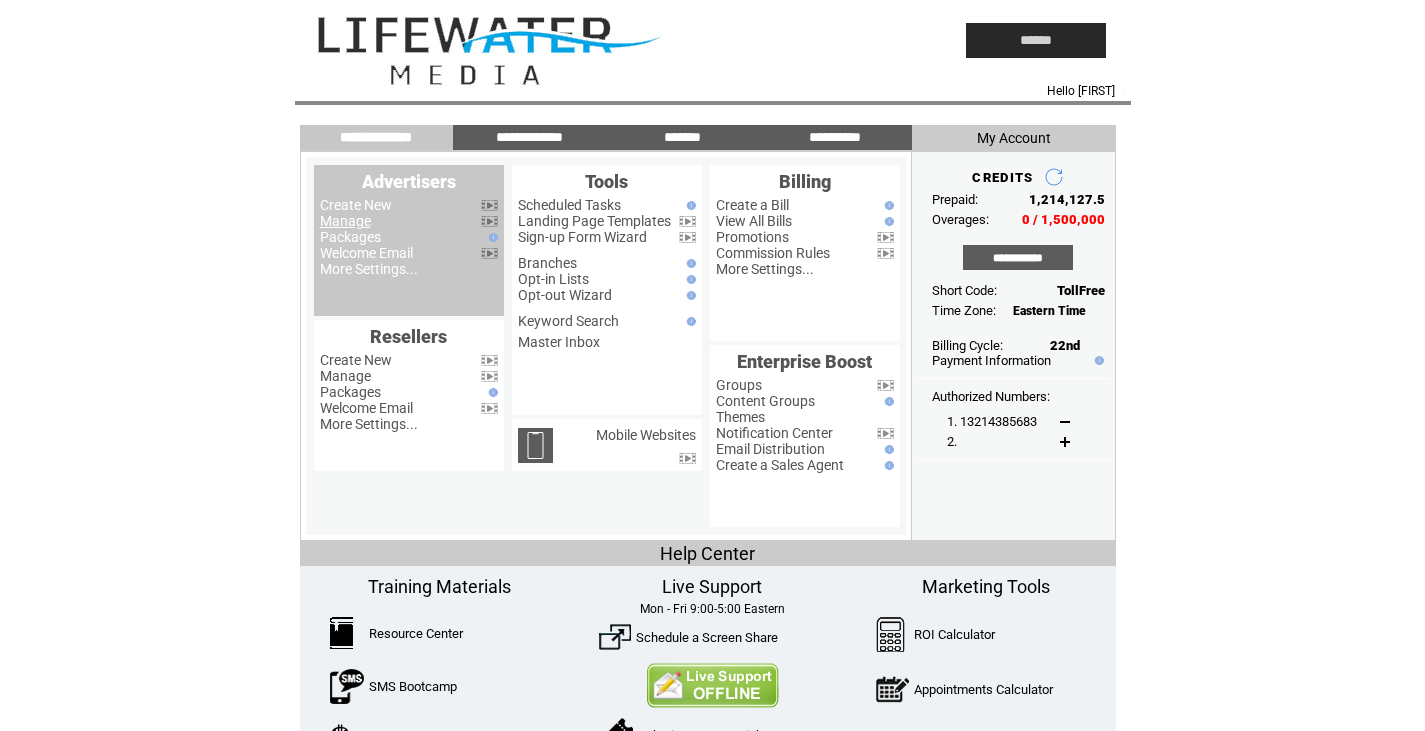 click on "Manage" at bounding box center (345, 221) 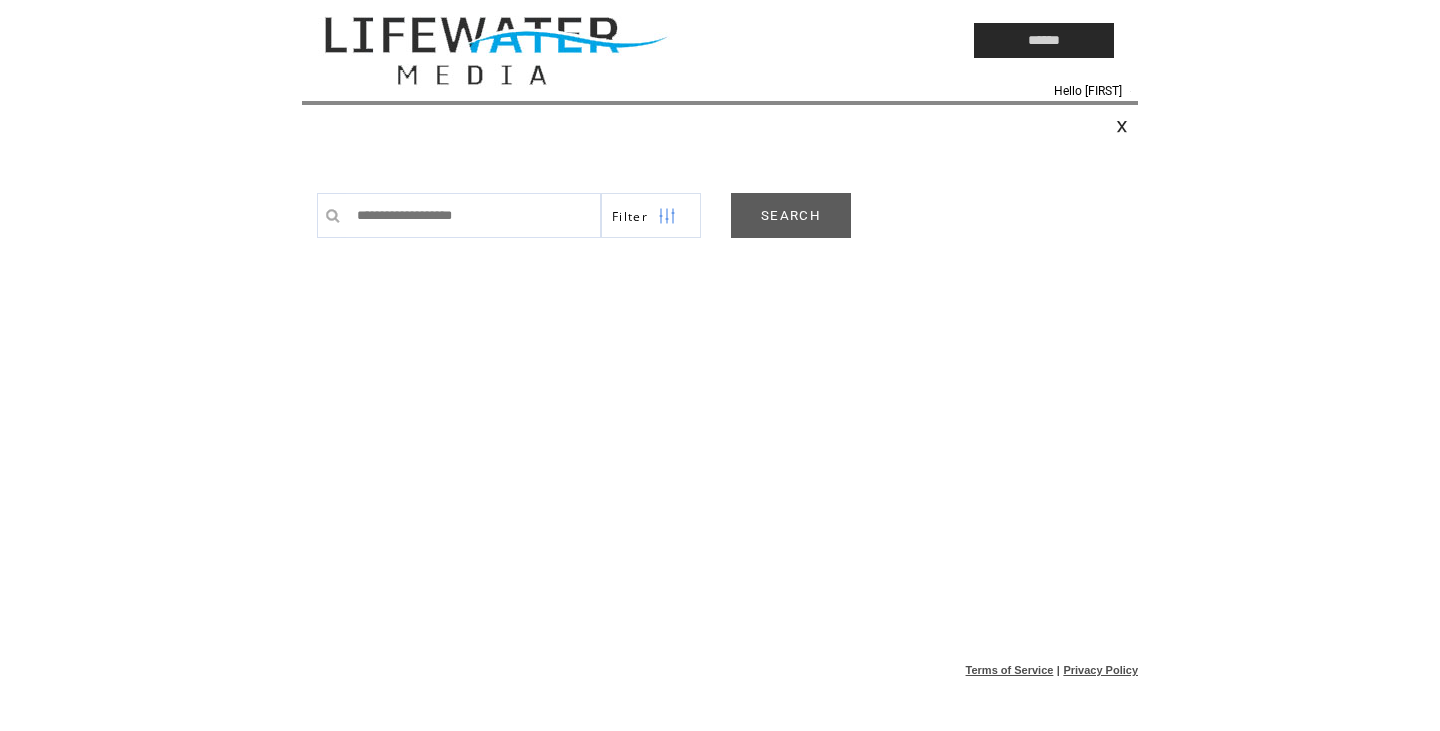 scroll, scrollTop: 0, scrollLeft: 0, axis: both 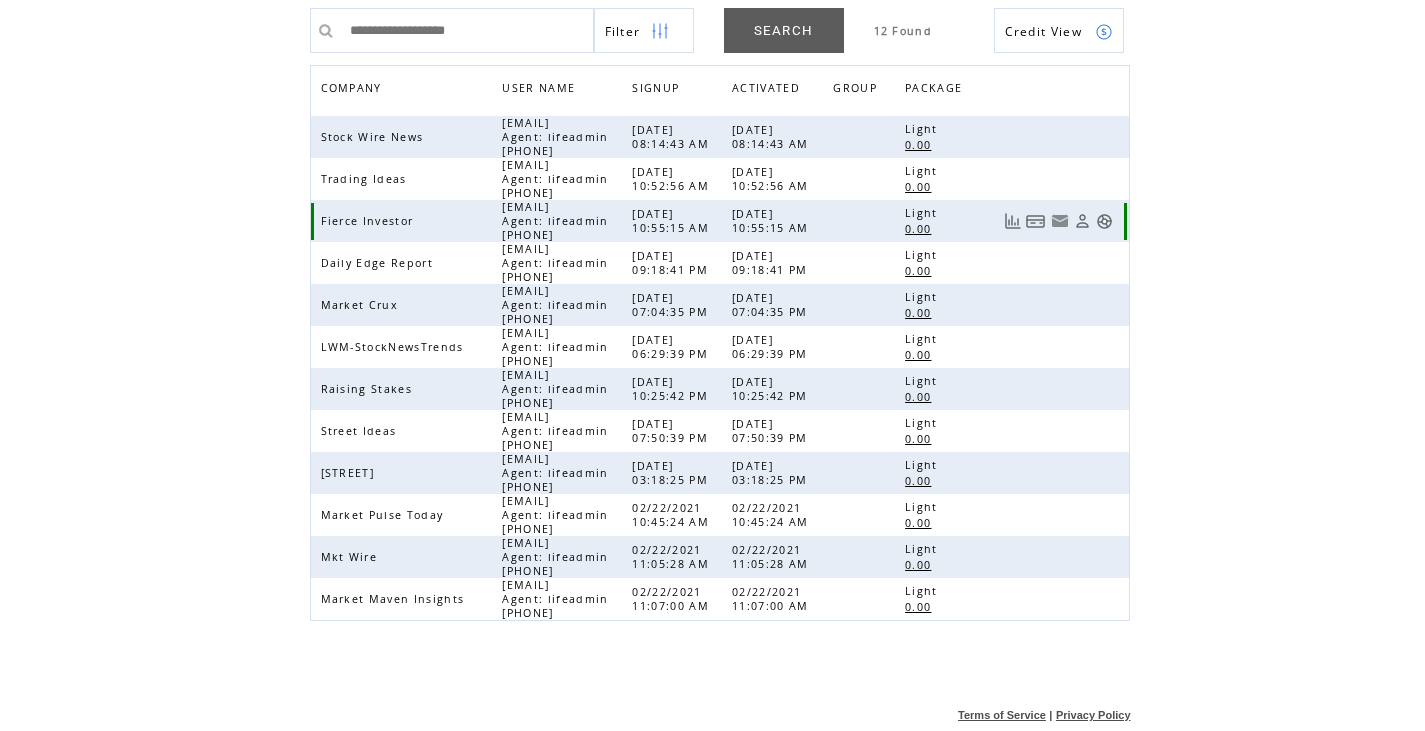 click at bounding box center [1104, 221] 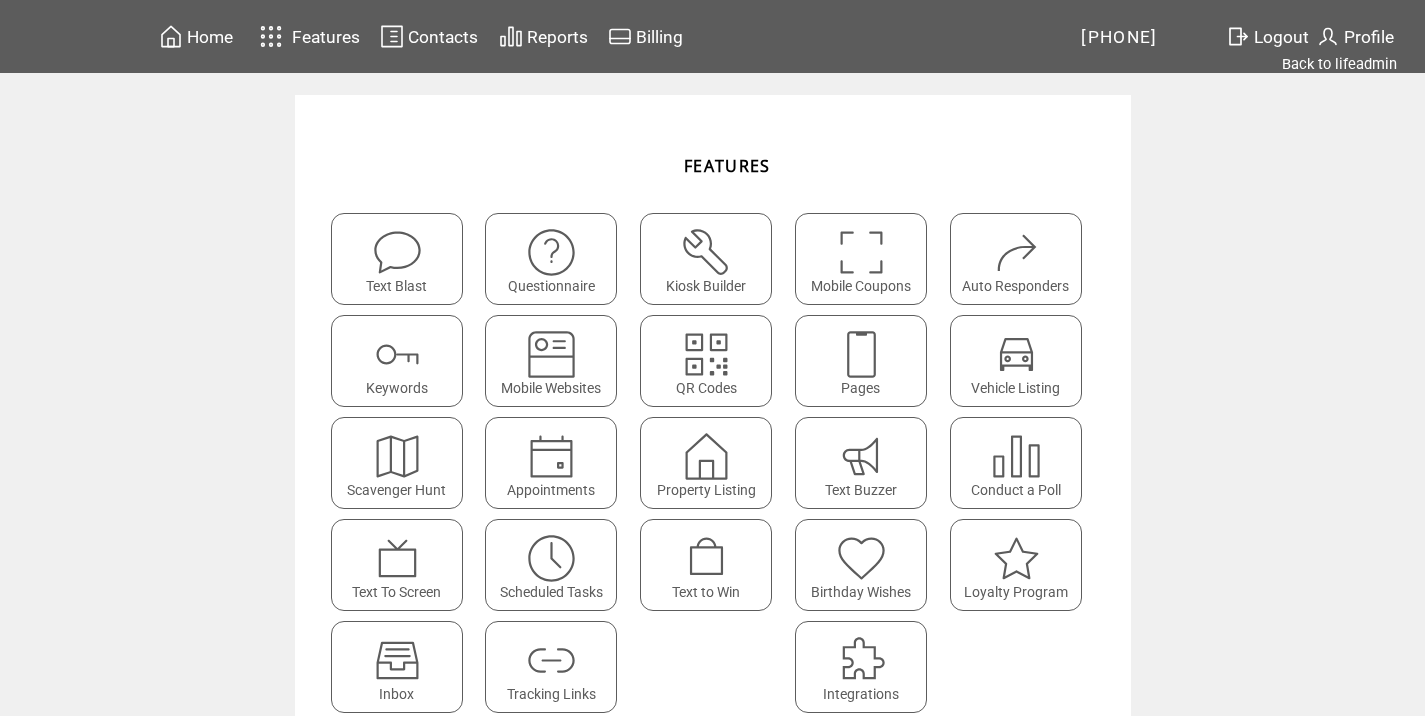 scroll, scrollTop: 0, scrollLeft: 0, axis: both 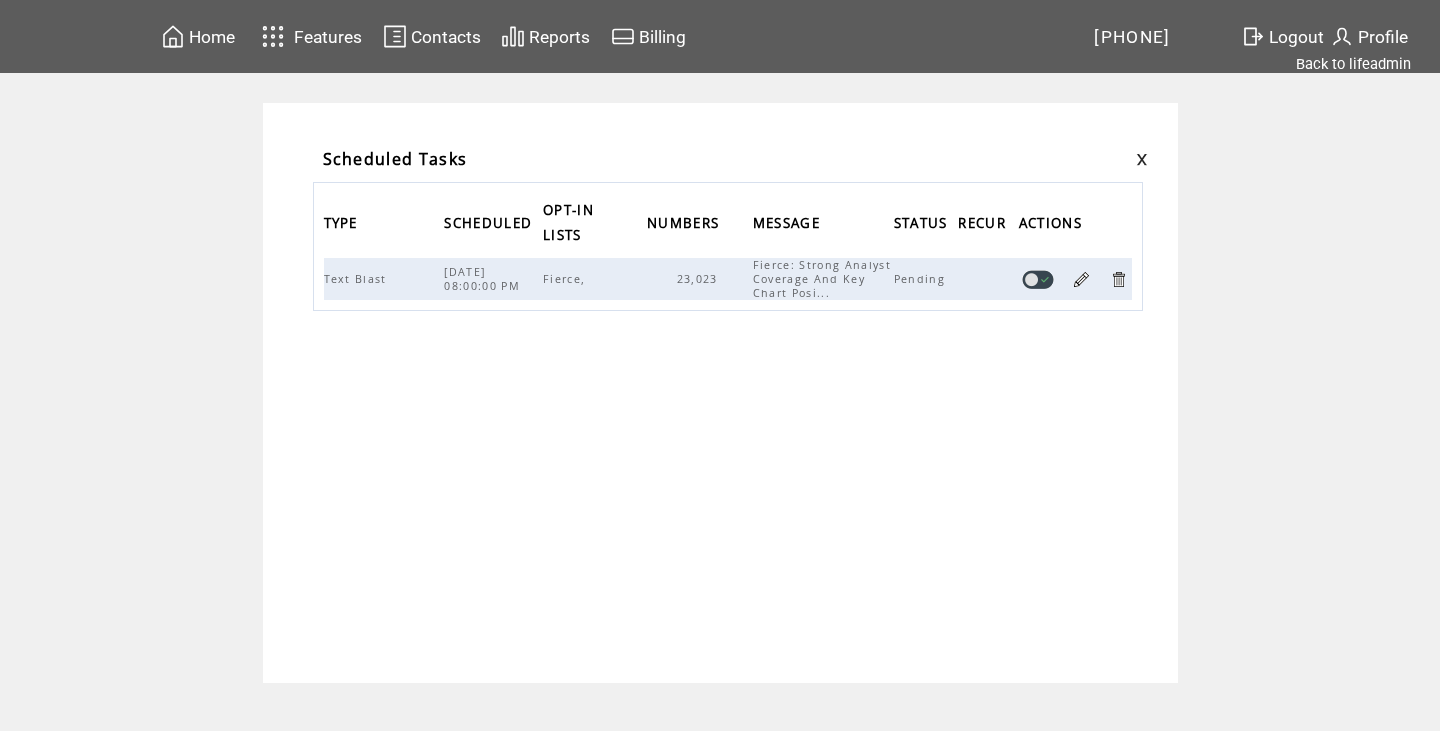 click on "Logout" at bounding box center (1296, 37) 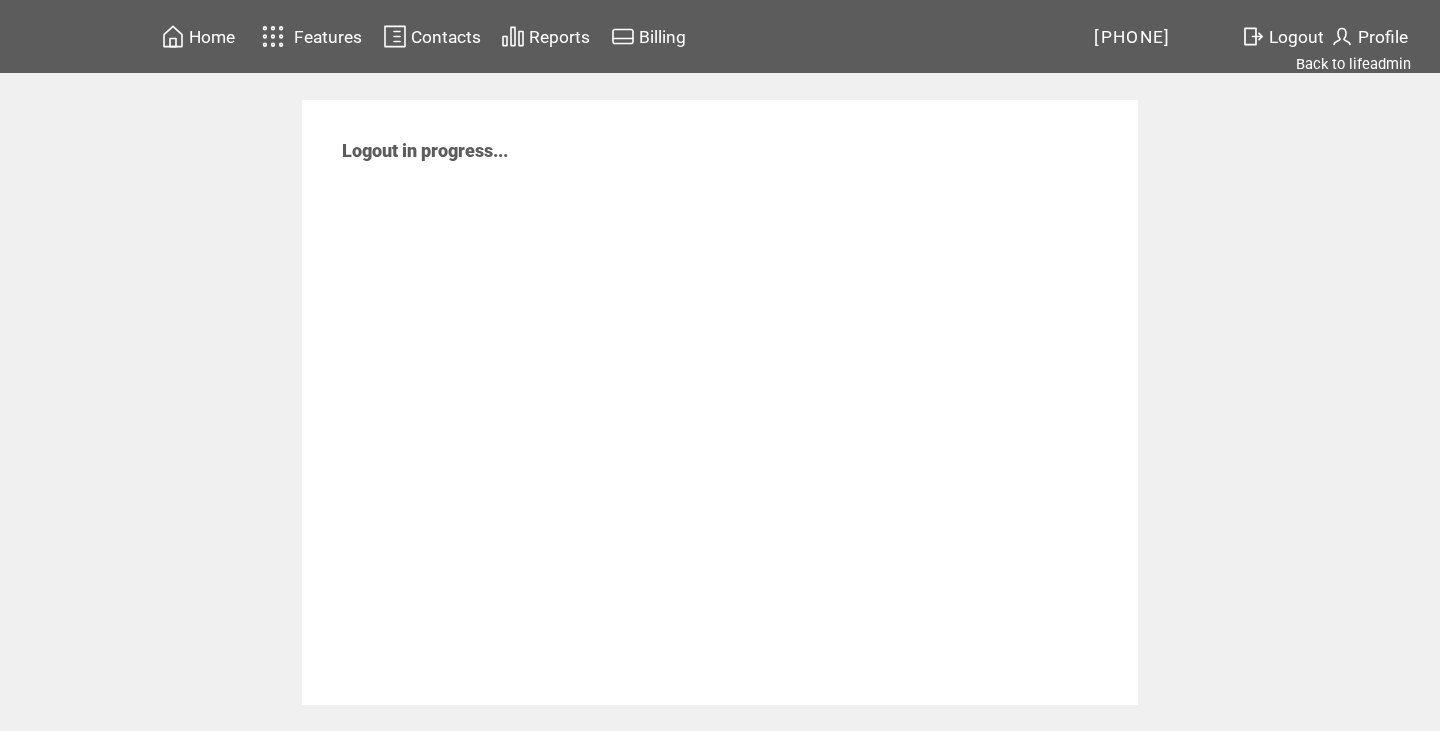 scroll, scrollTop: 0, scrollLeft: 0, axis: both 